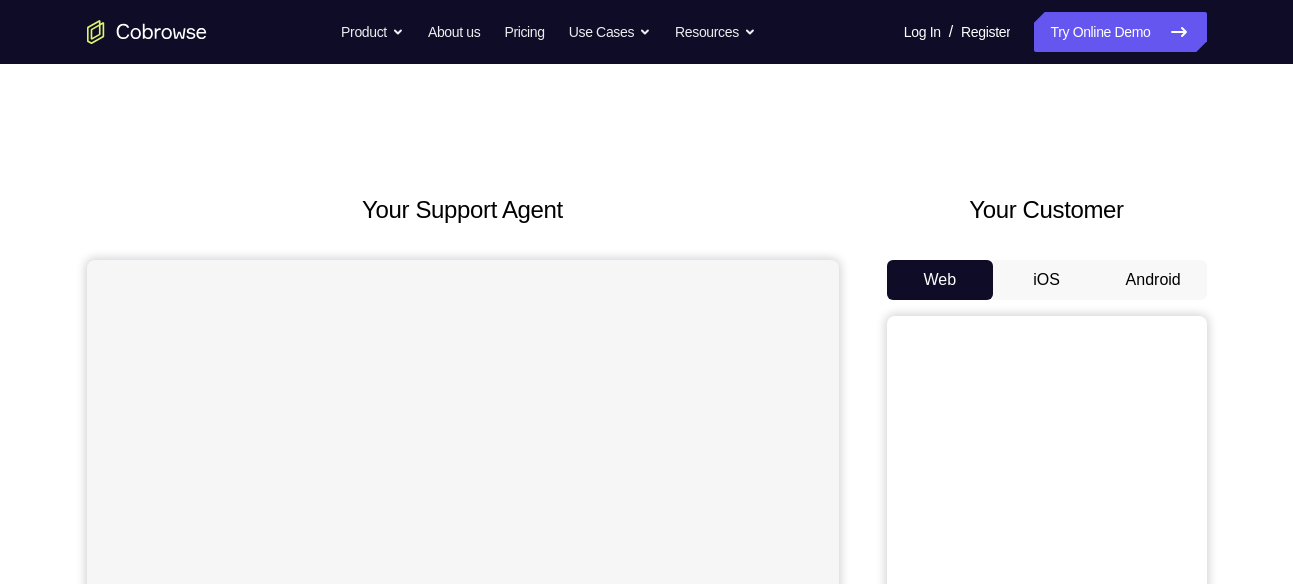 scroll, scrollTop: 0, scrollLeft: 0, axis: both 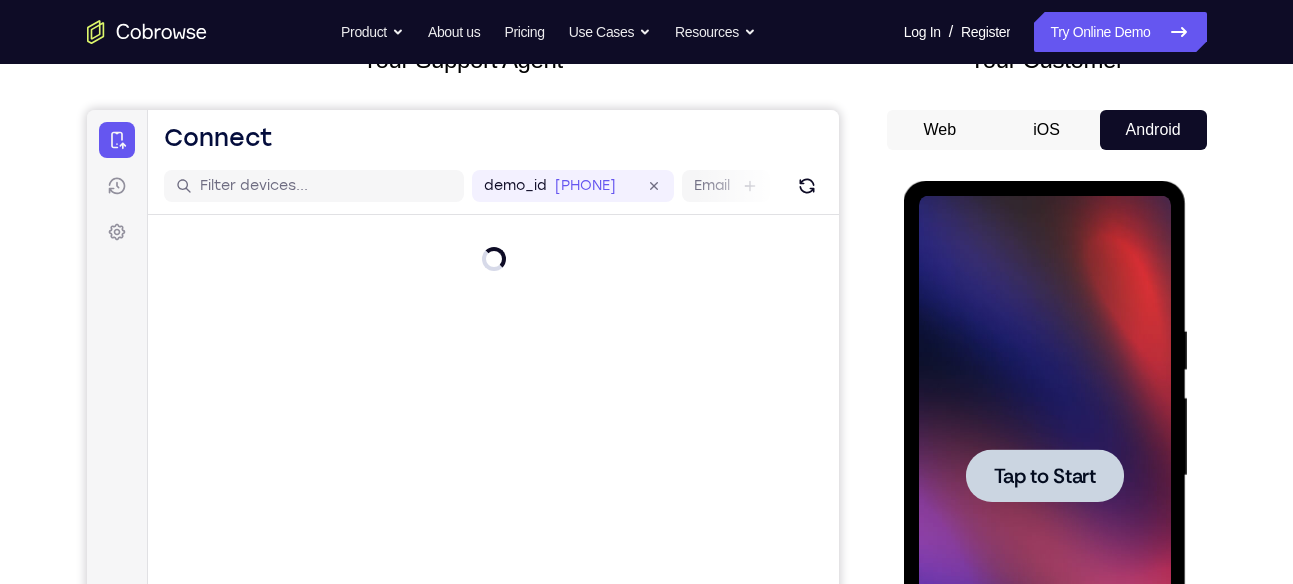 click at bounding box center [1045, 475] 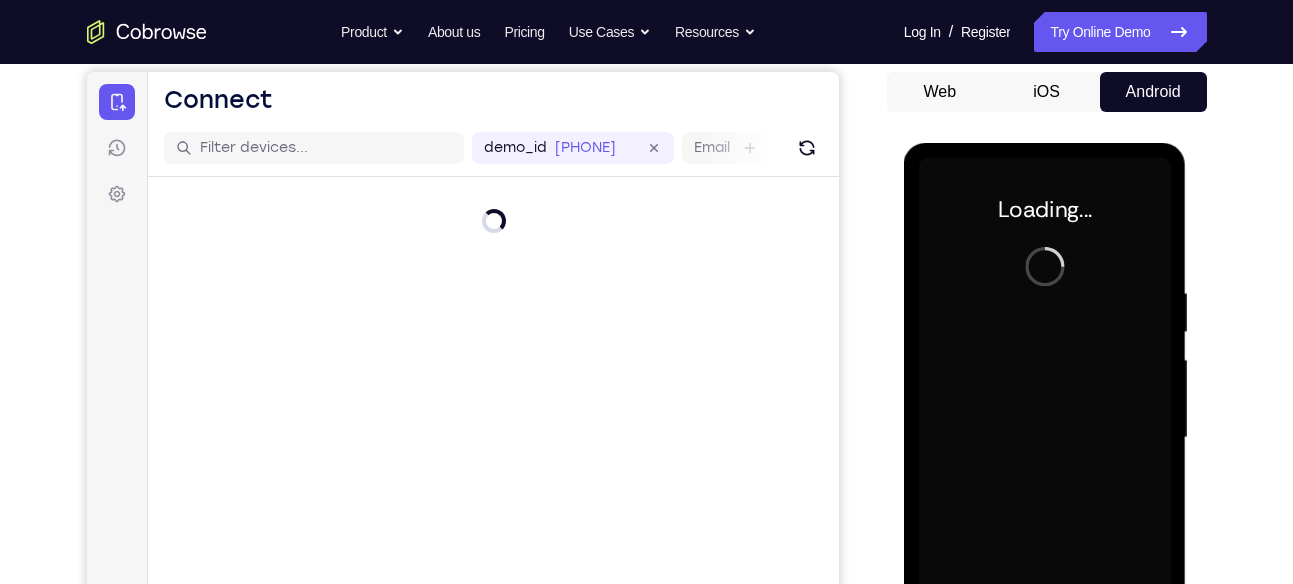 scroll, scrollTop: 189, scrollLeft: 0, axis: vertical 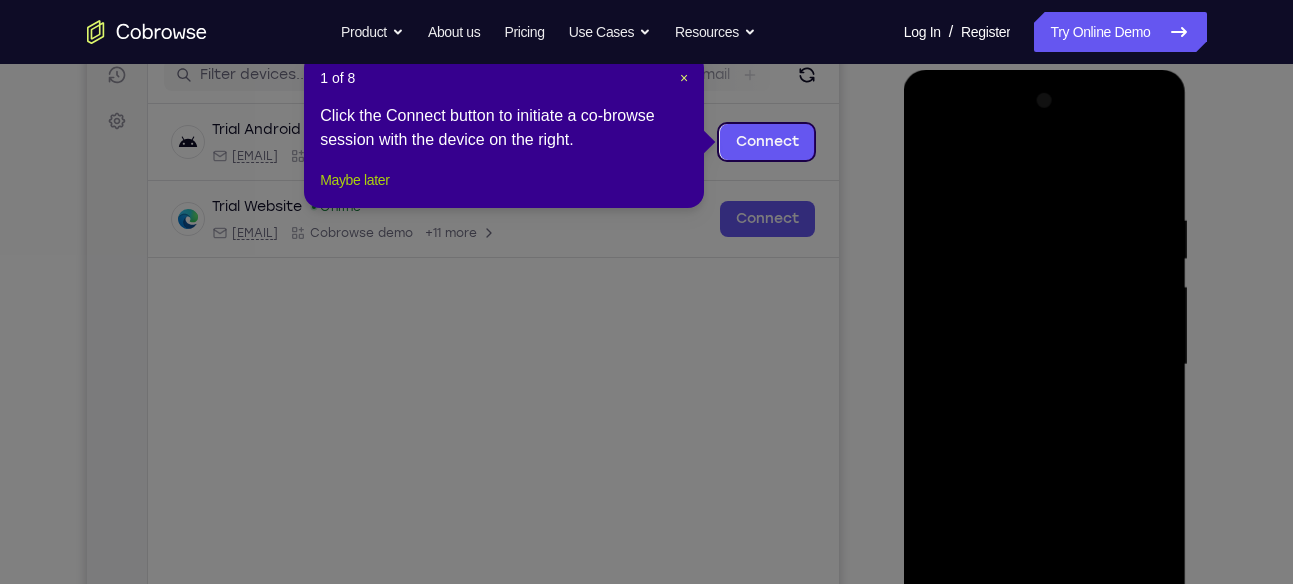 click on "Maybe later" at bounding box center [354, 180] 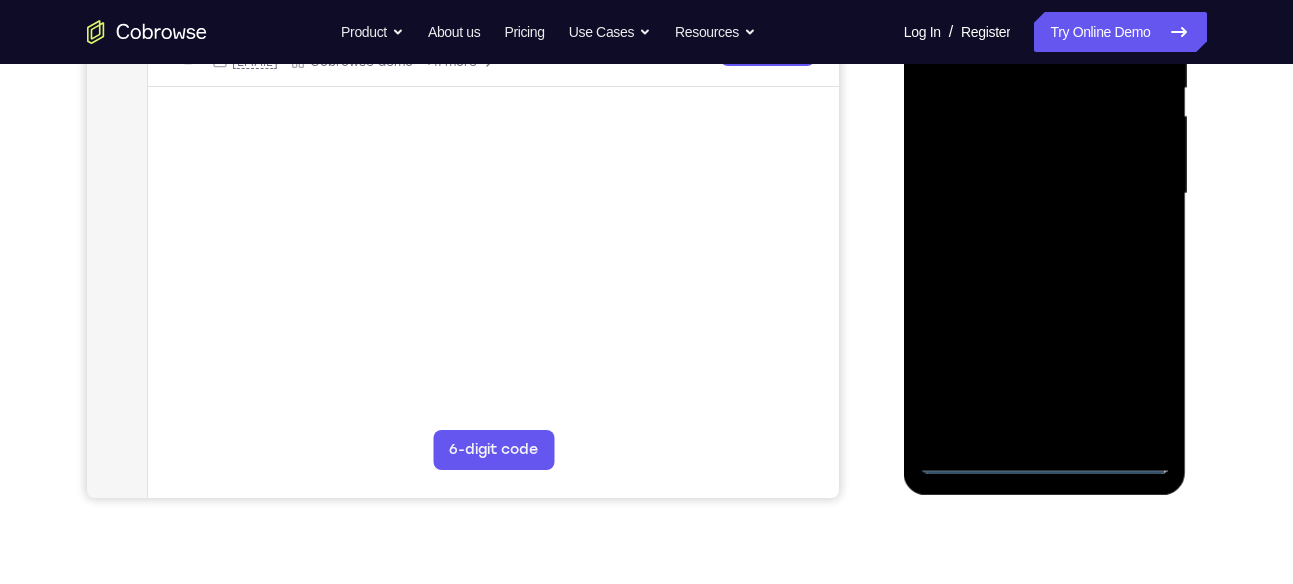 scroll, scrollTop: 445, scrollLeft: 0, axis: vertical 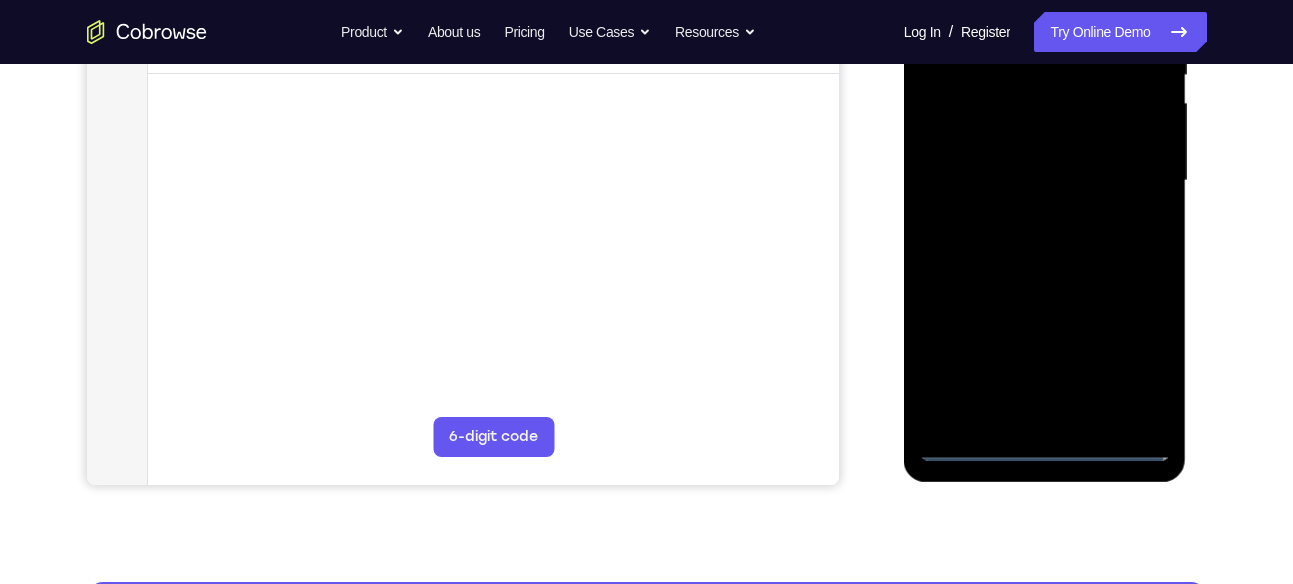 click at bounding box center (1045, 181) 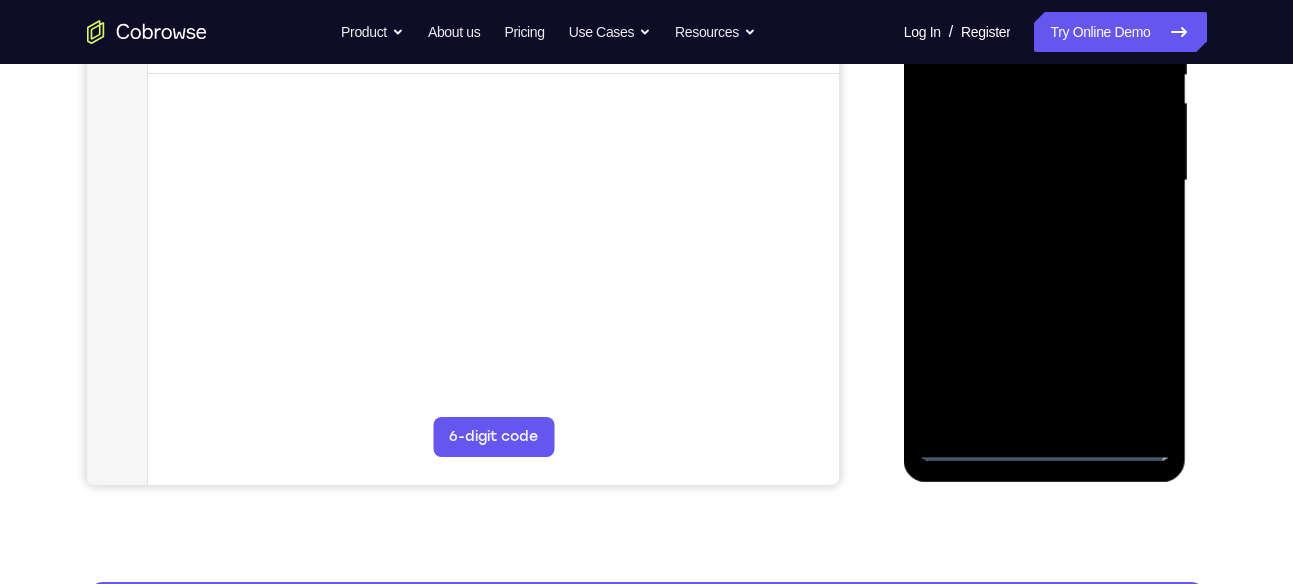 click at bounding box center (1045, 181) 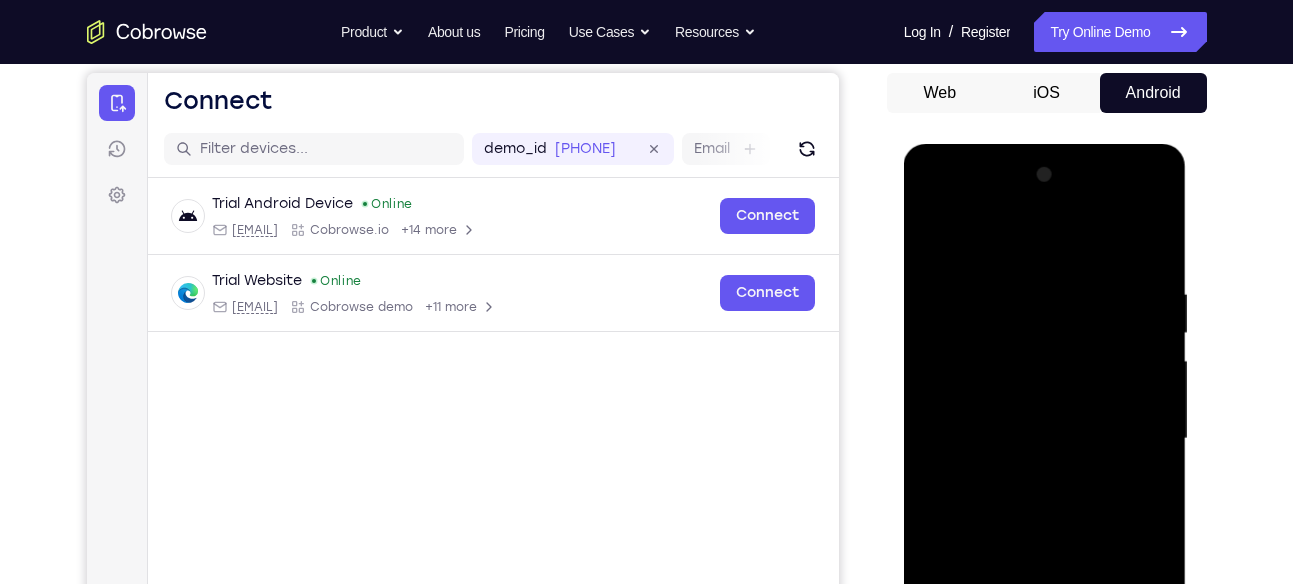 scroll, scrollTop: 183, scrollLeft: 0, axis: vertical 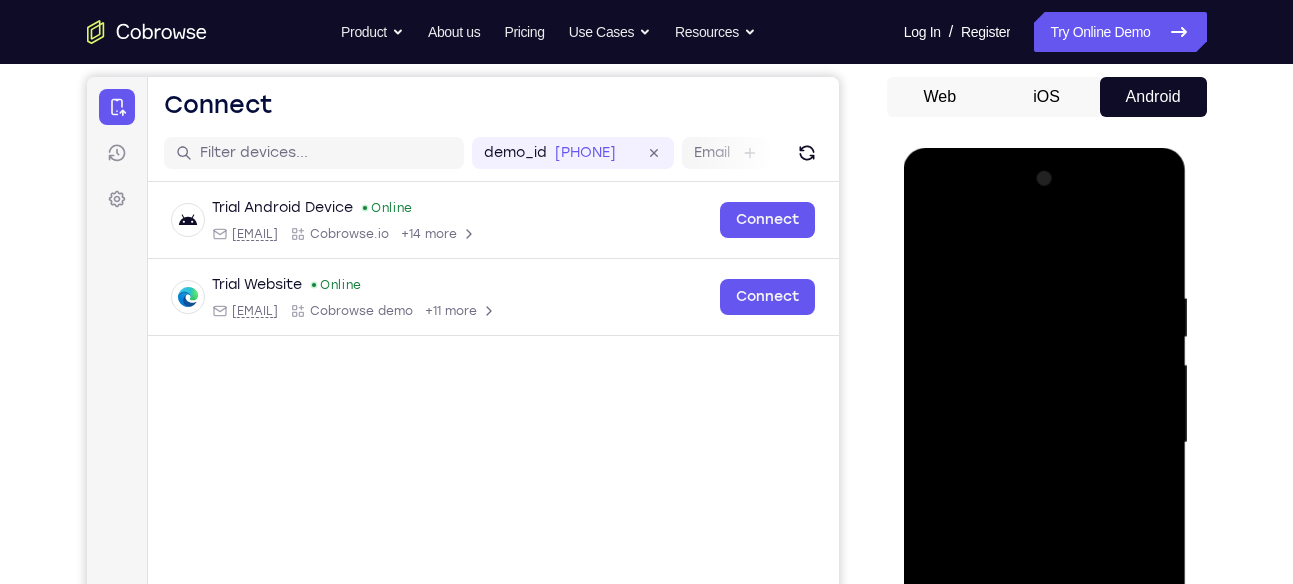 click at bounding box center (1045, 443) 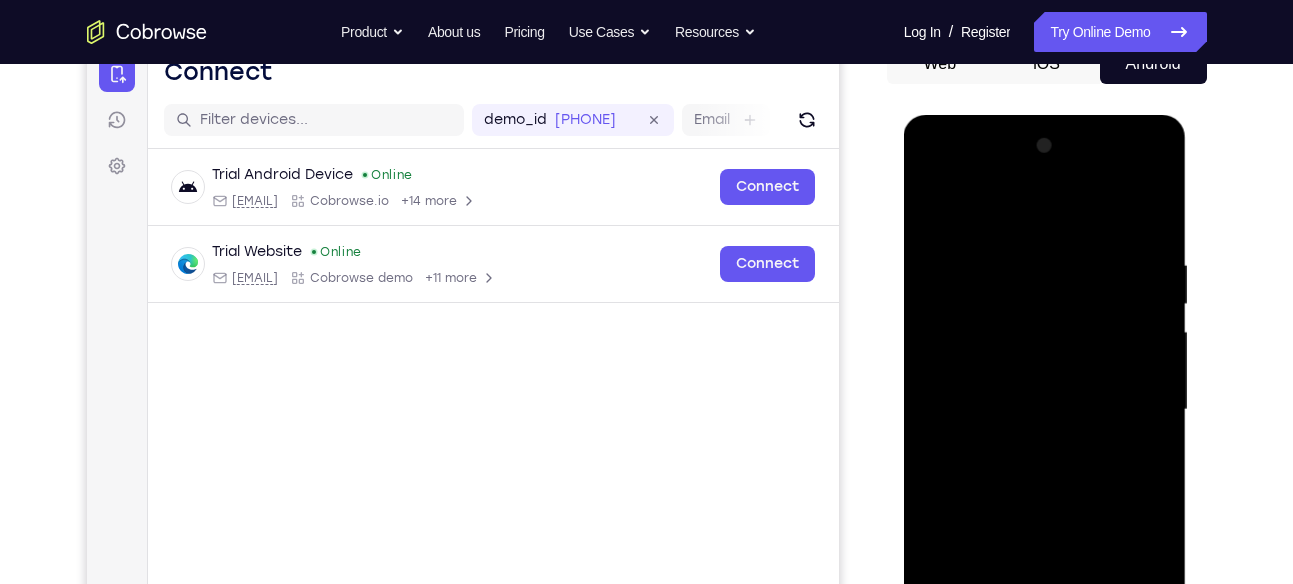 click at bounding box center (1045, 410) 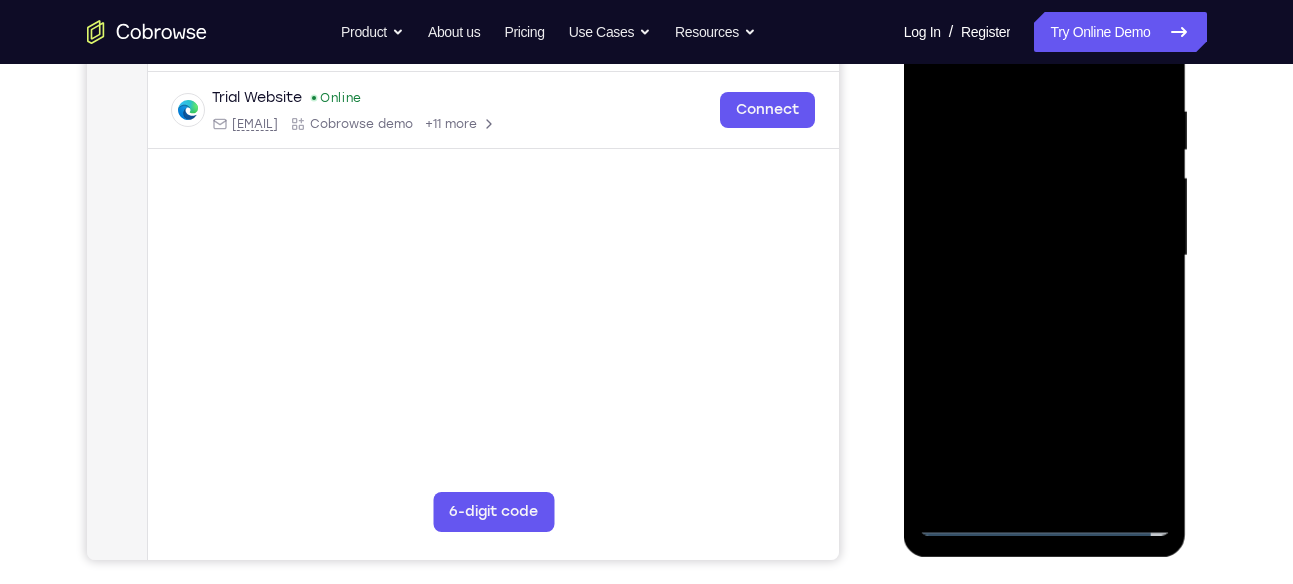 scroll, scrollTop: 371, scrollLeft: 0, axis: vertical 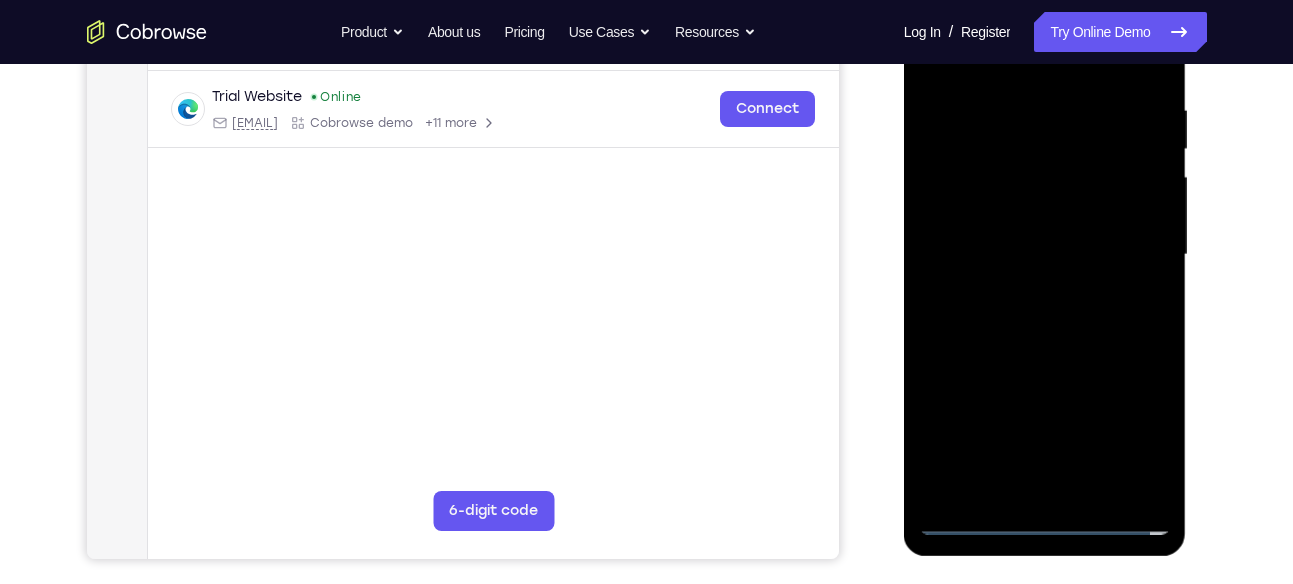 click at bounding box center [1045, 255] 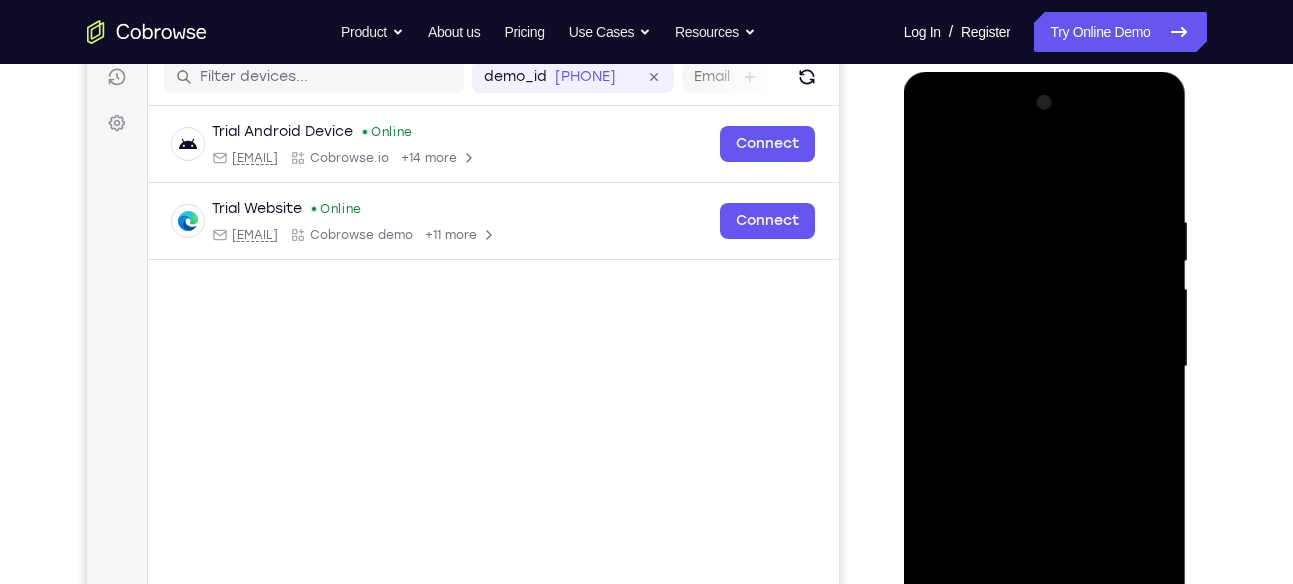 scroll, scrollTop: 257, scrollLeft: 0, axis: vertical 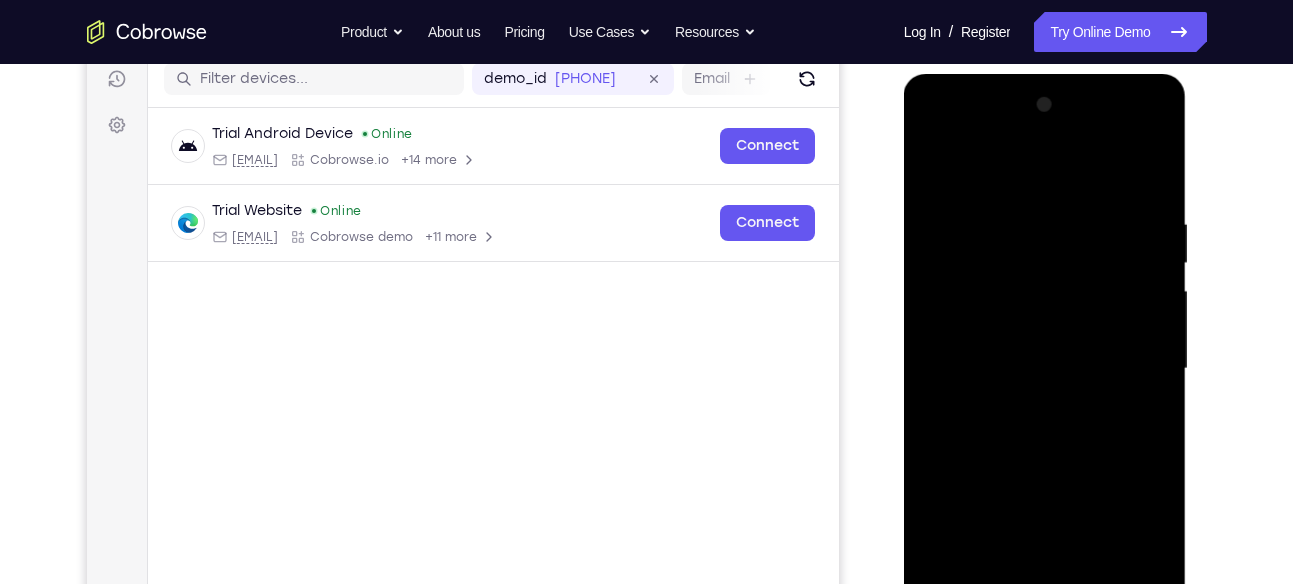click at bounding box center [1045, 369] 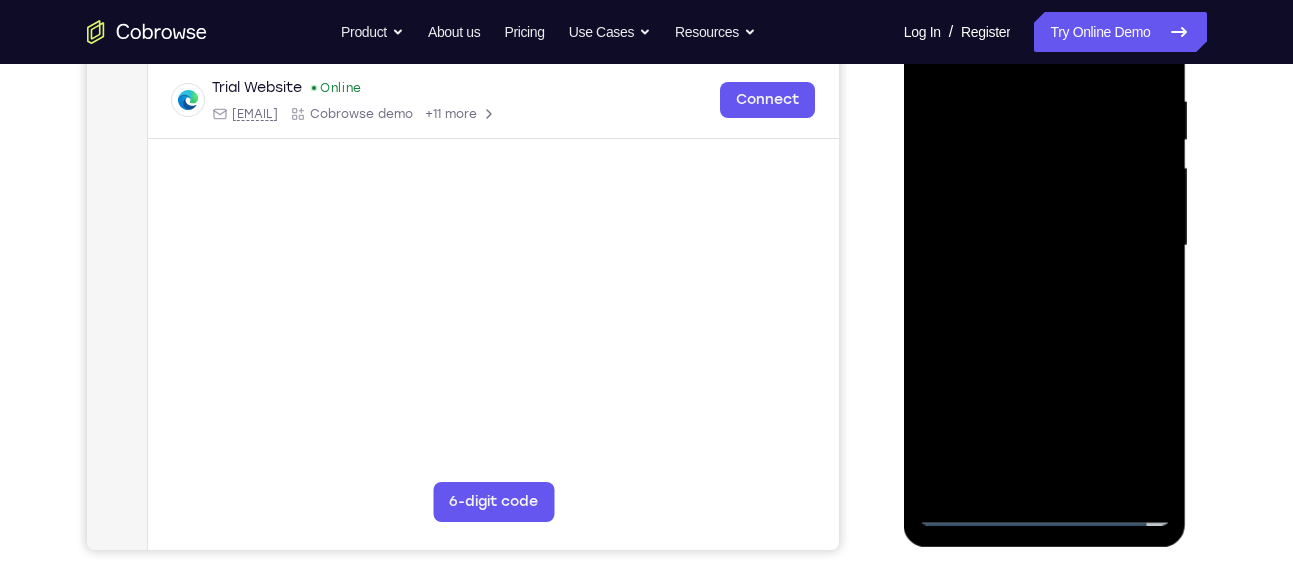 scroll, scrollTop: 381, scrollLeft: 0, axis: vertical 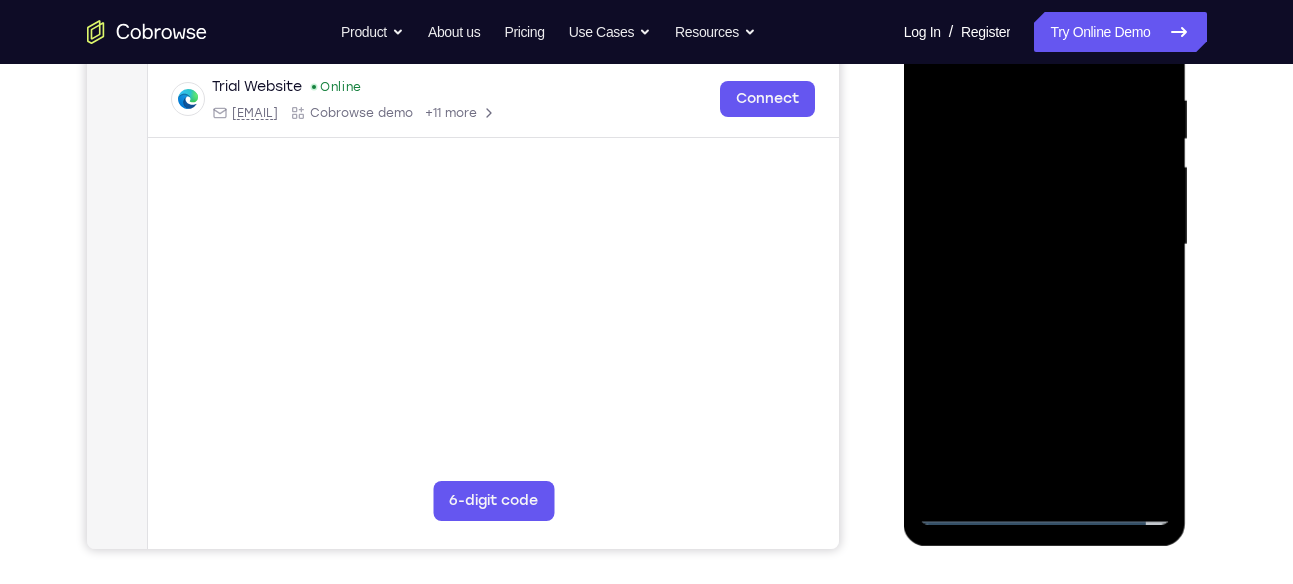 click at bounding box center [1045, 245] 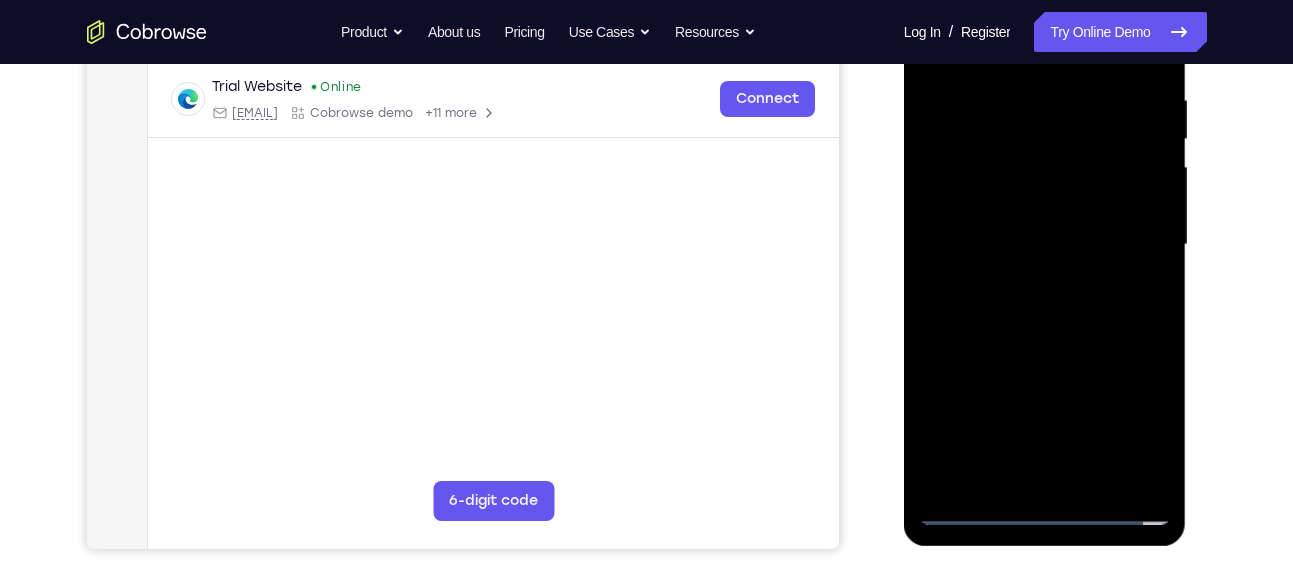 click at bounding box center [1045, 245] 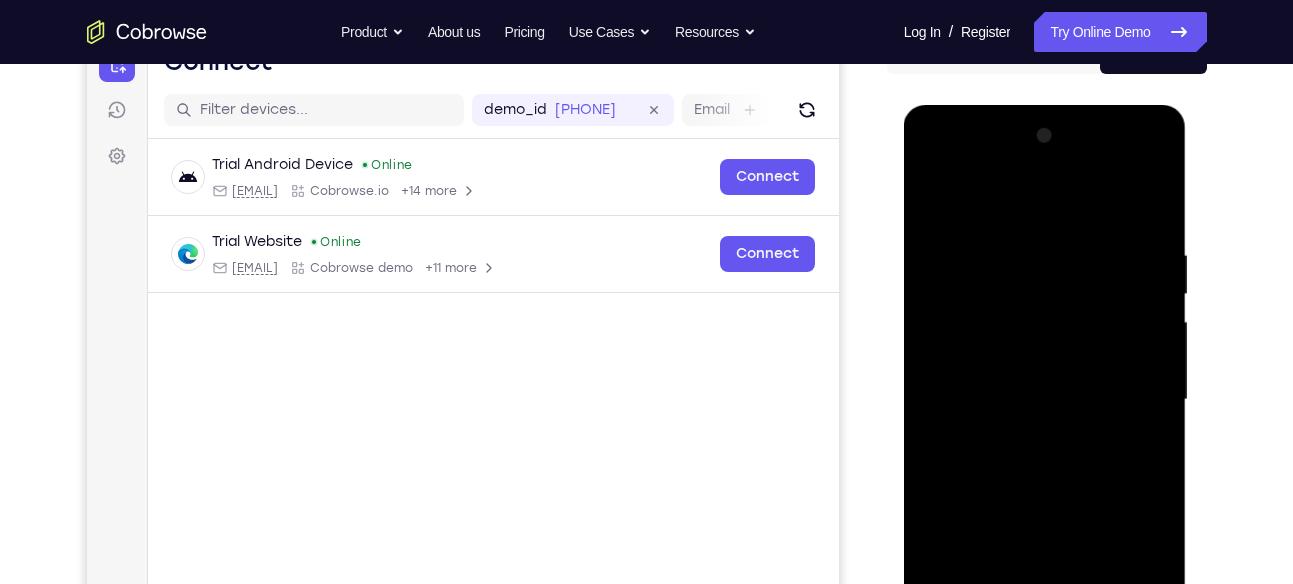 scroll, scrollTop: 225, scrollLeft: 0, axis: vertical 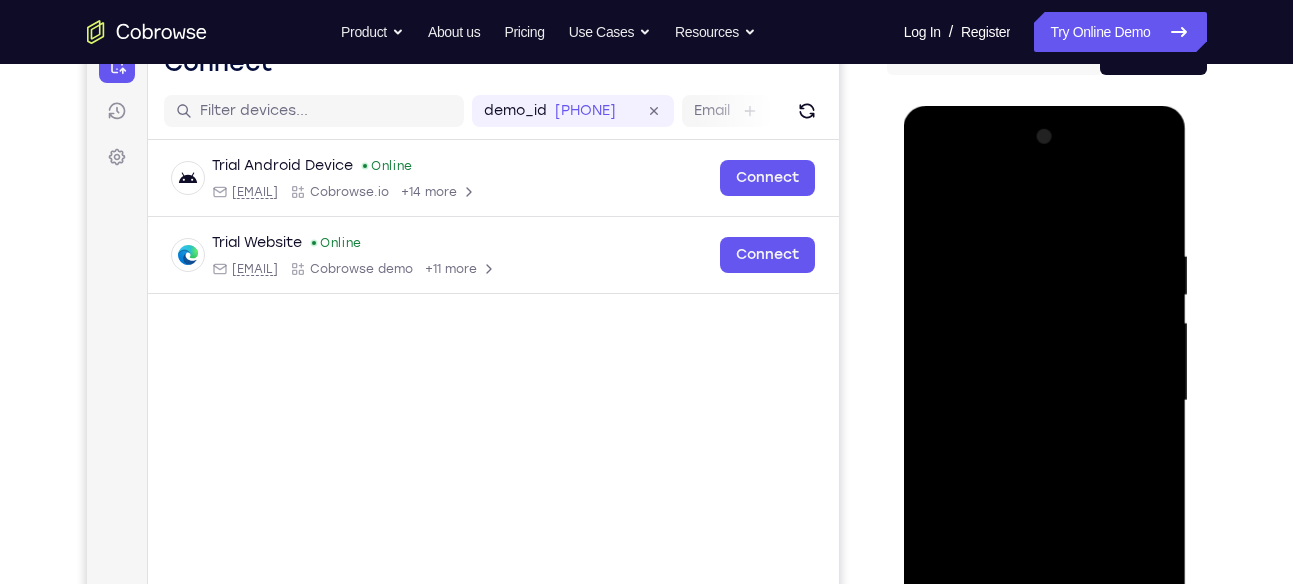 click at bounding box center [1045, 401] 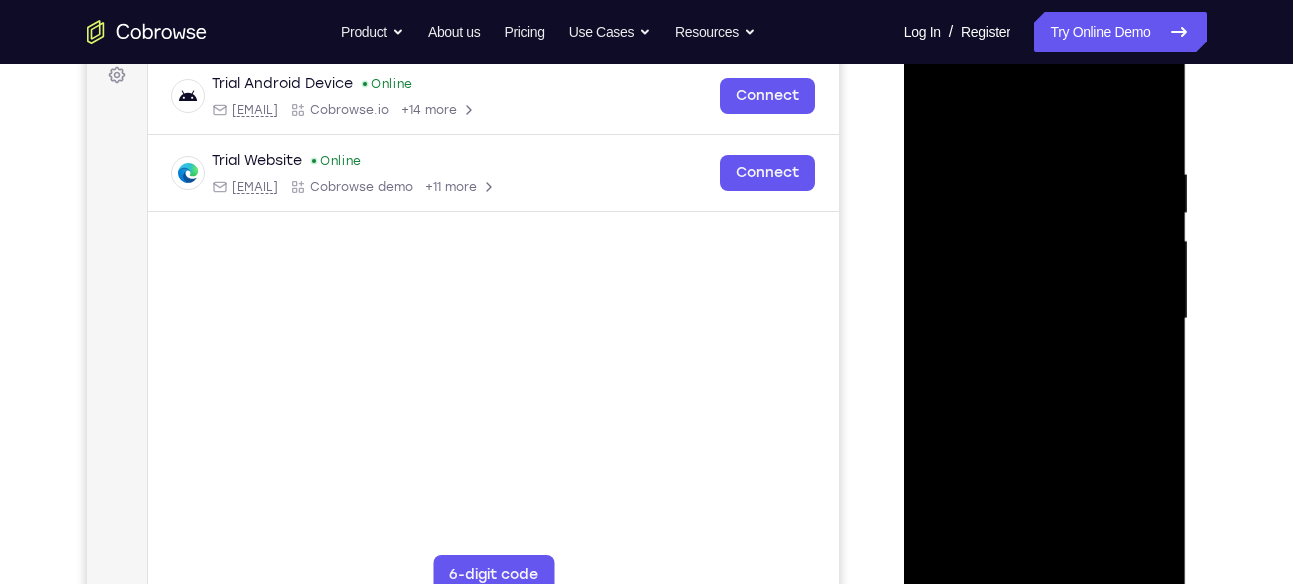 scroll, scrollTop: 303, scrollLeft: 0, axis: vertical 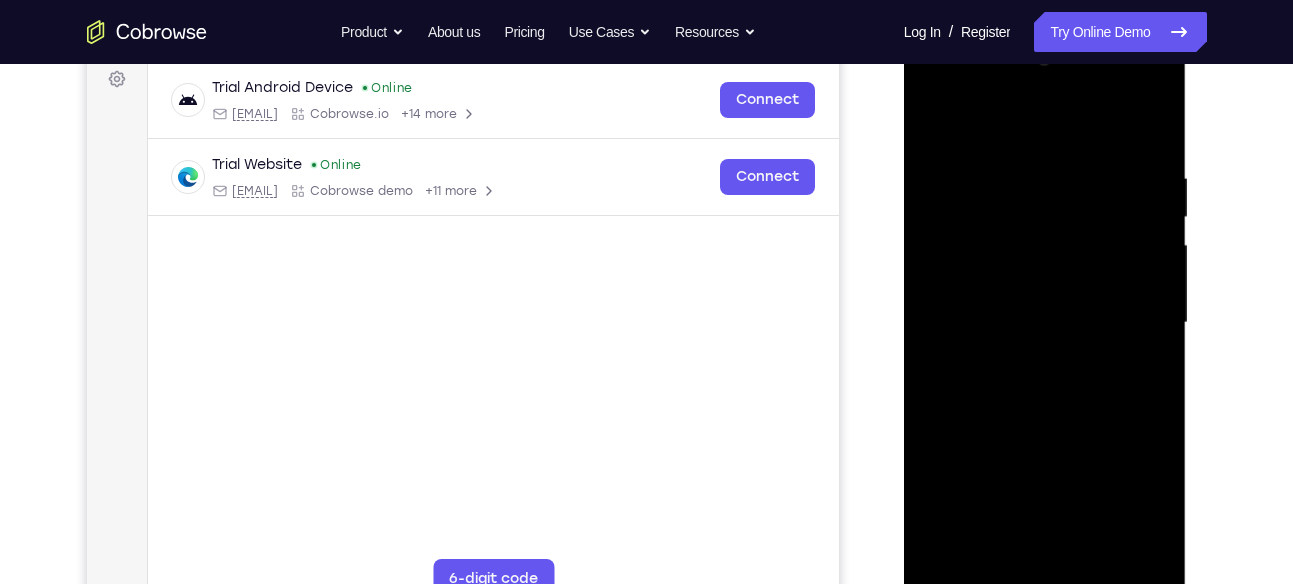 click at bounding box center (1045, 323) 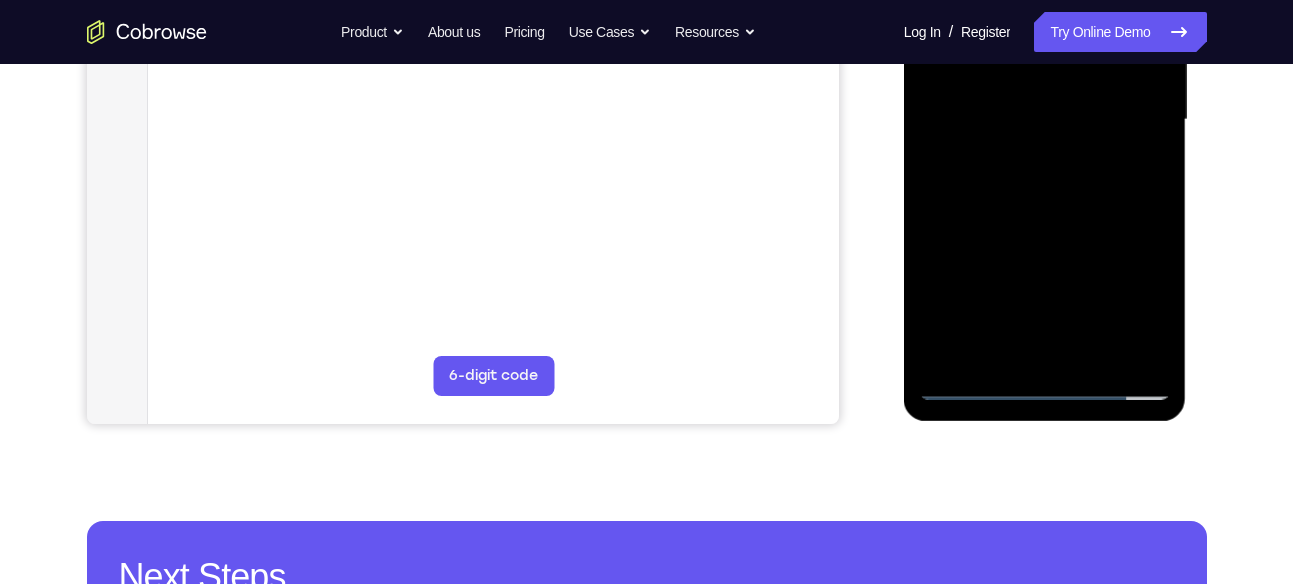 scroll, scrollTop: 530, scrollLeft: 0, axis: vertical 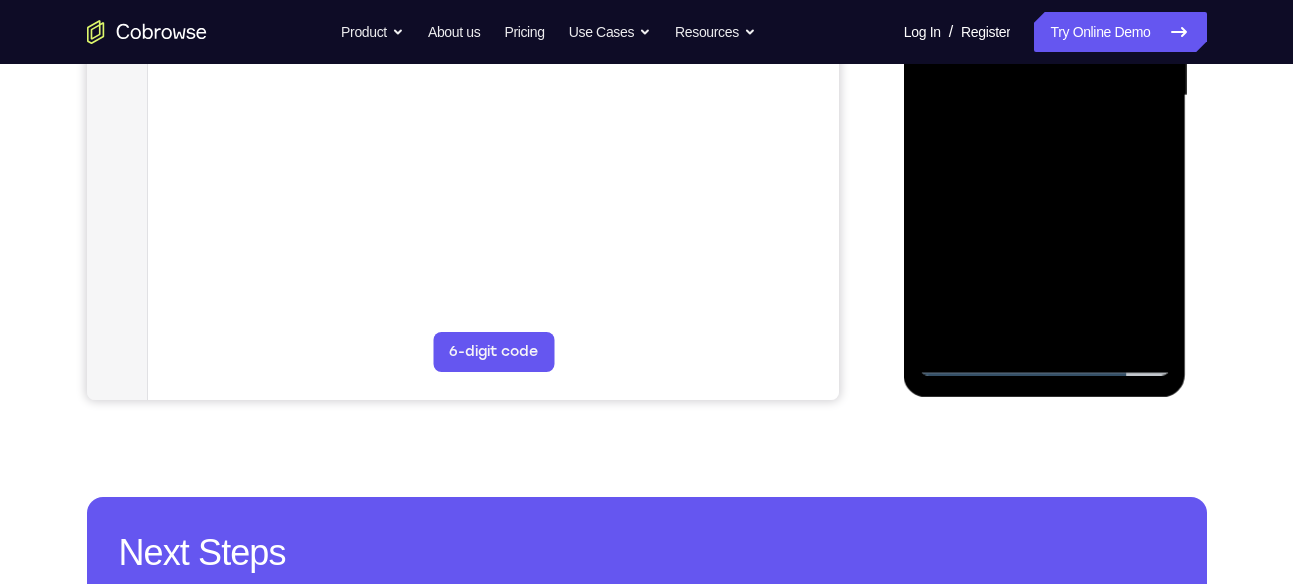click at bounding box center [1045, 96] 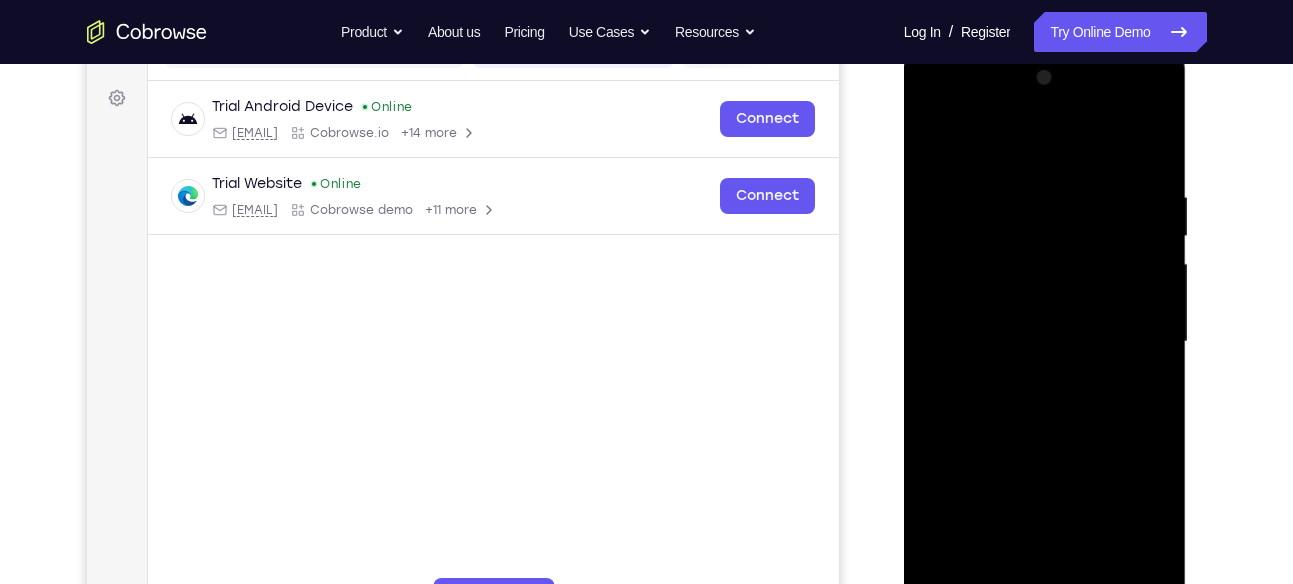 scroll, scrollTop: 286, scrollLeft: 0, axis: vertical 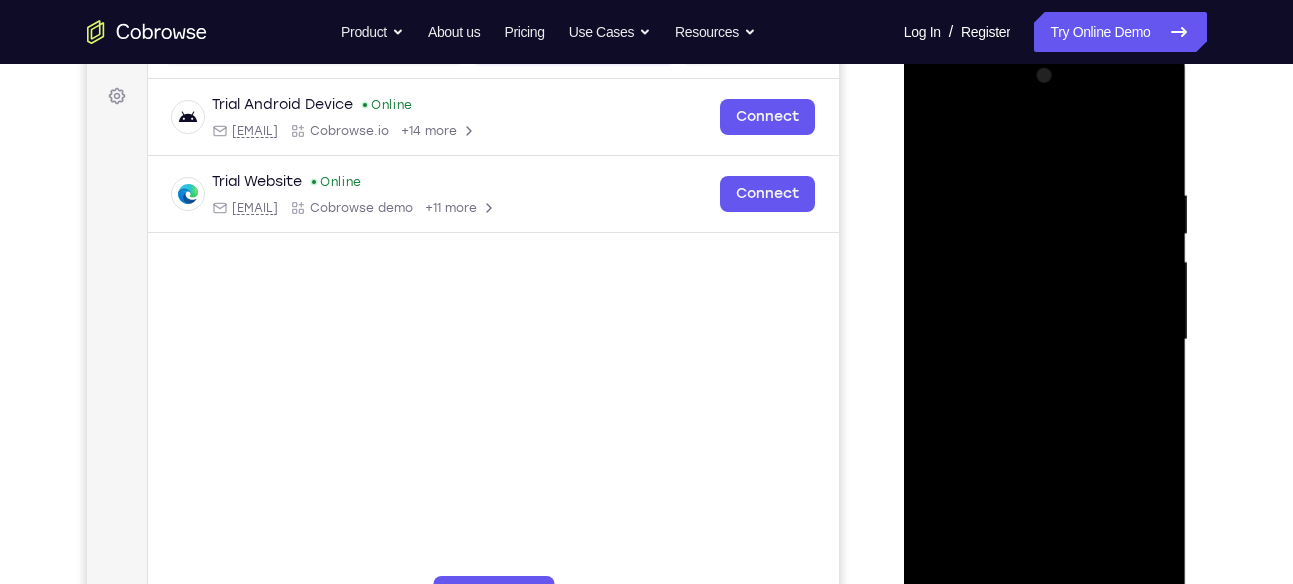click at bounding box center [1045, 340] 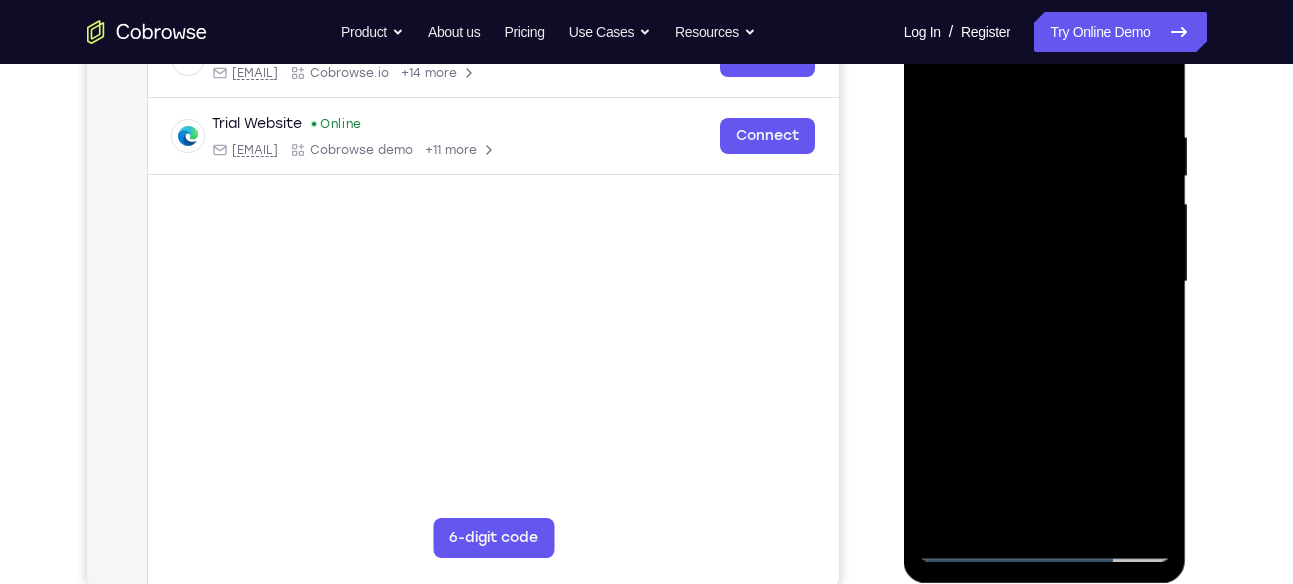 scroll, scrollTop: 339, scrollLeft: 0, axis: vertical 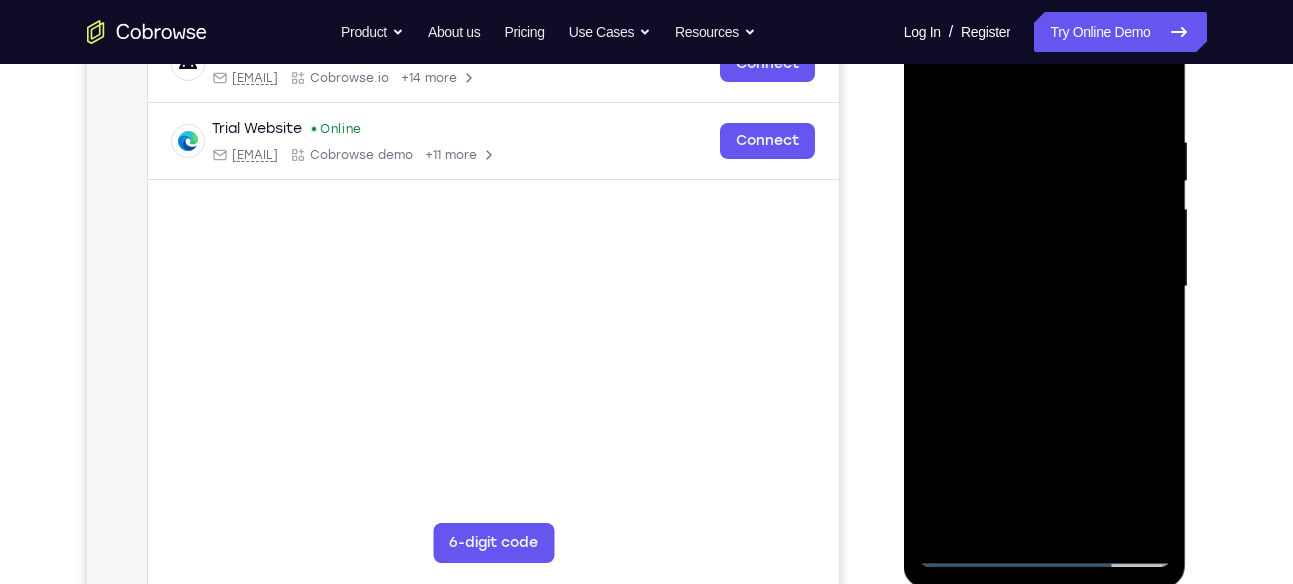 click at bounding box center [1045, 287] 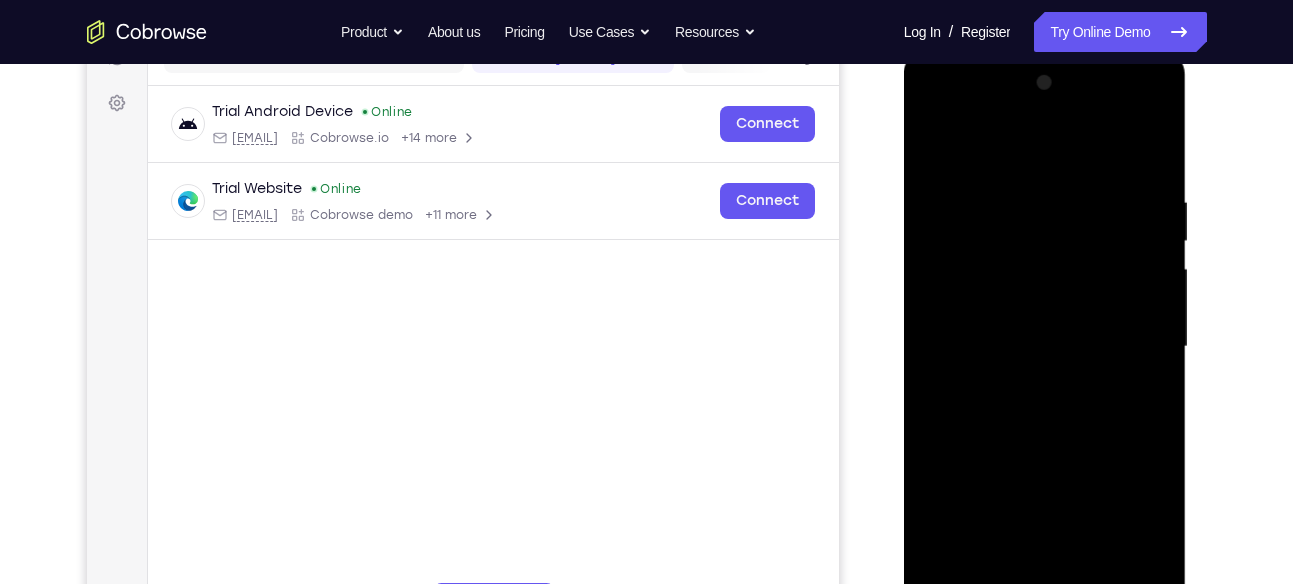 scroll, scrollTop: 236, scrollLeft: 0, axis: vertical 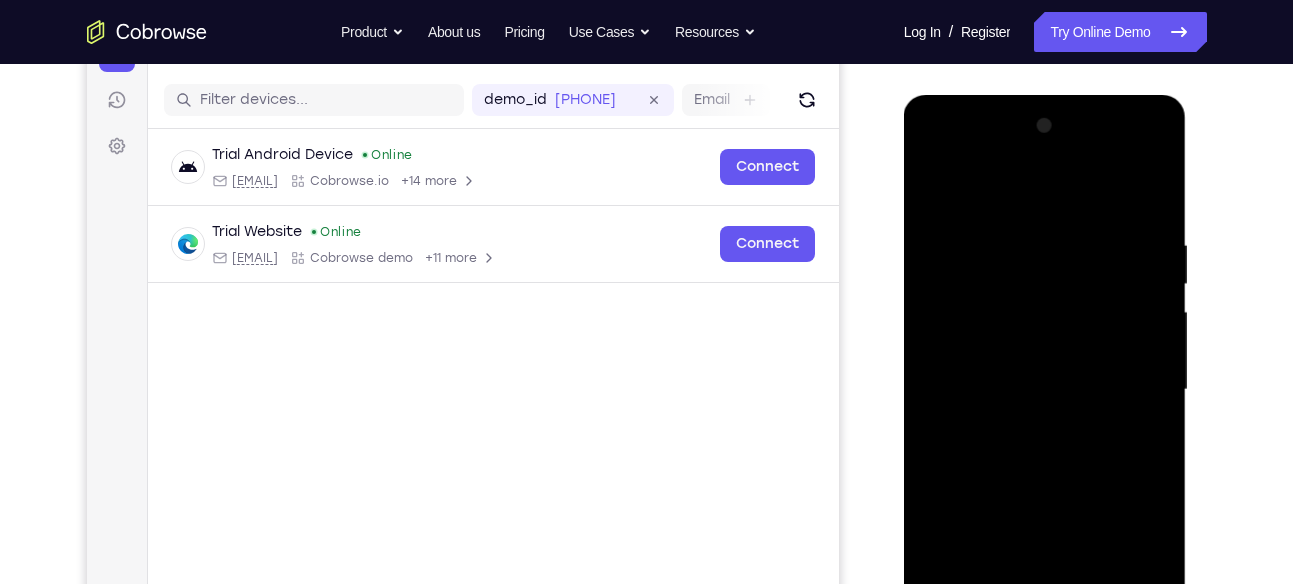 click at bounding box center [1045, 390] 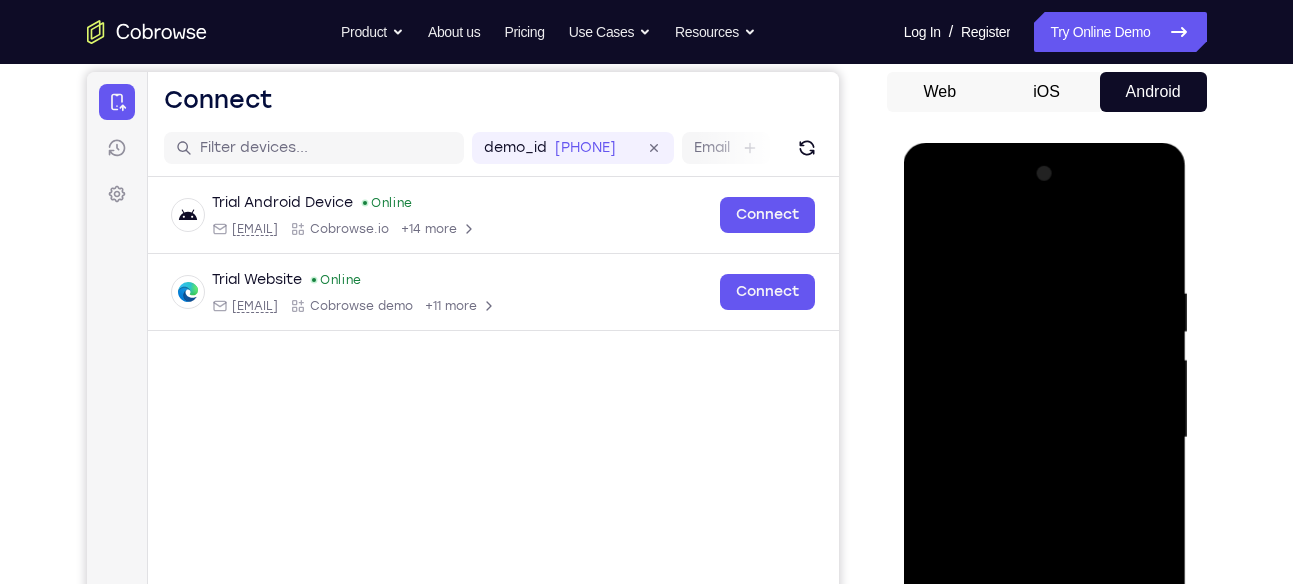 scroll, scrollTop: 178, scrollLeft: 0, axis: vertical 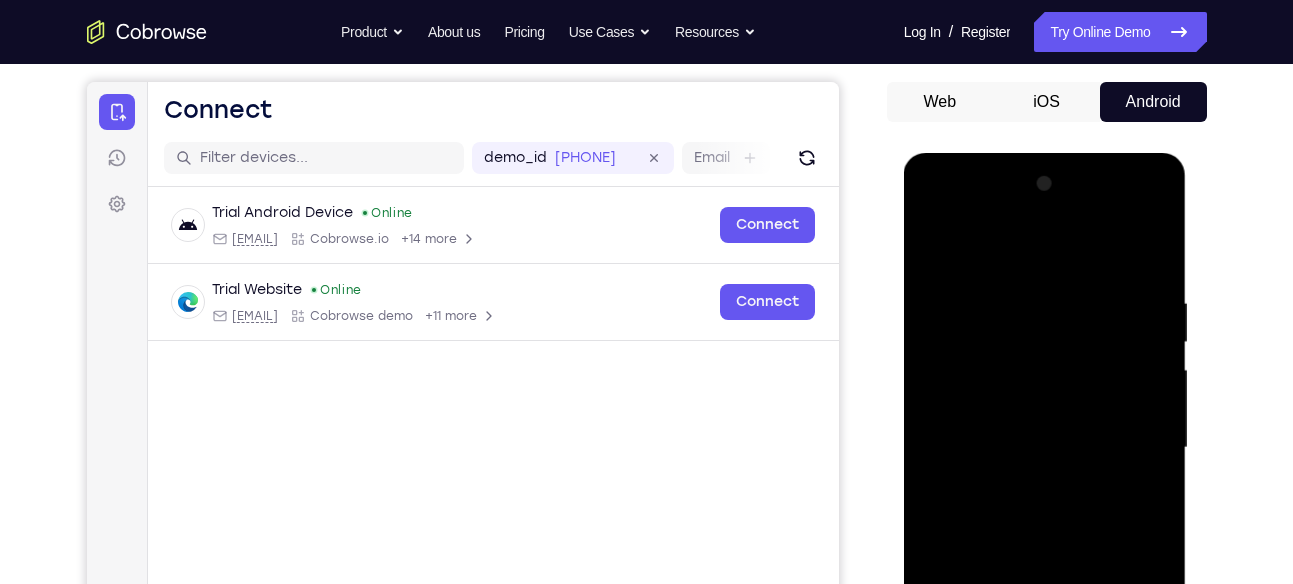 click at bounding box center [1045, 448] 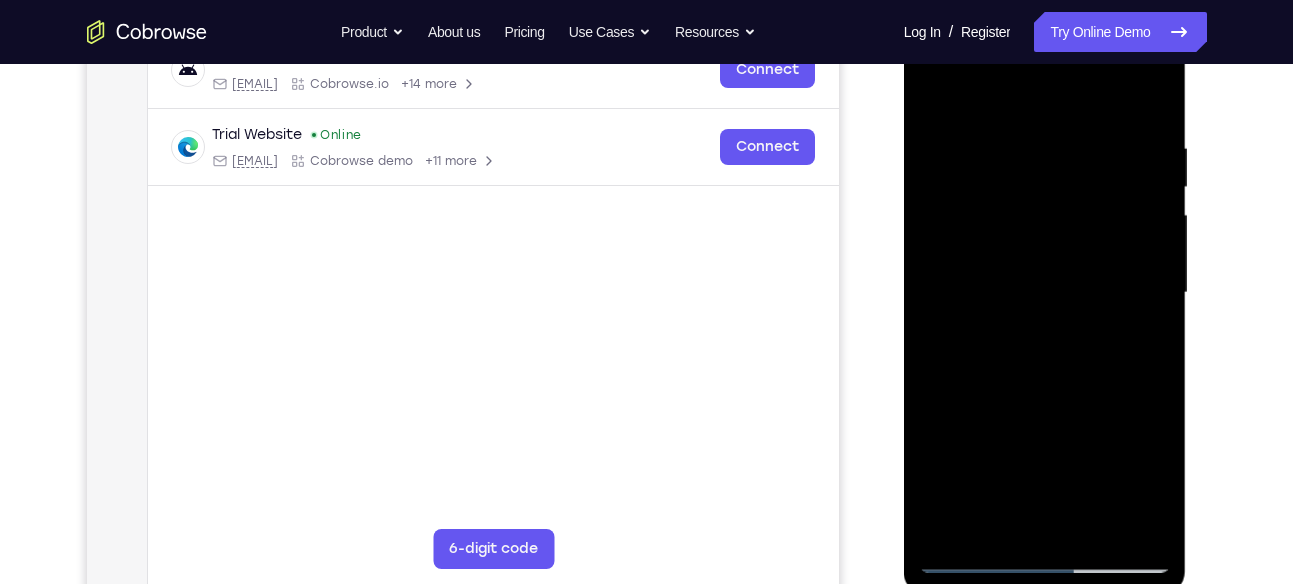 scroll, scrollTop: 334, scrollLeft: 0, axis: vertical 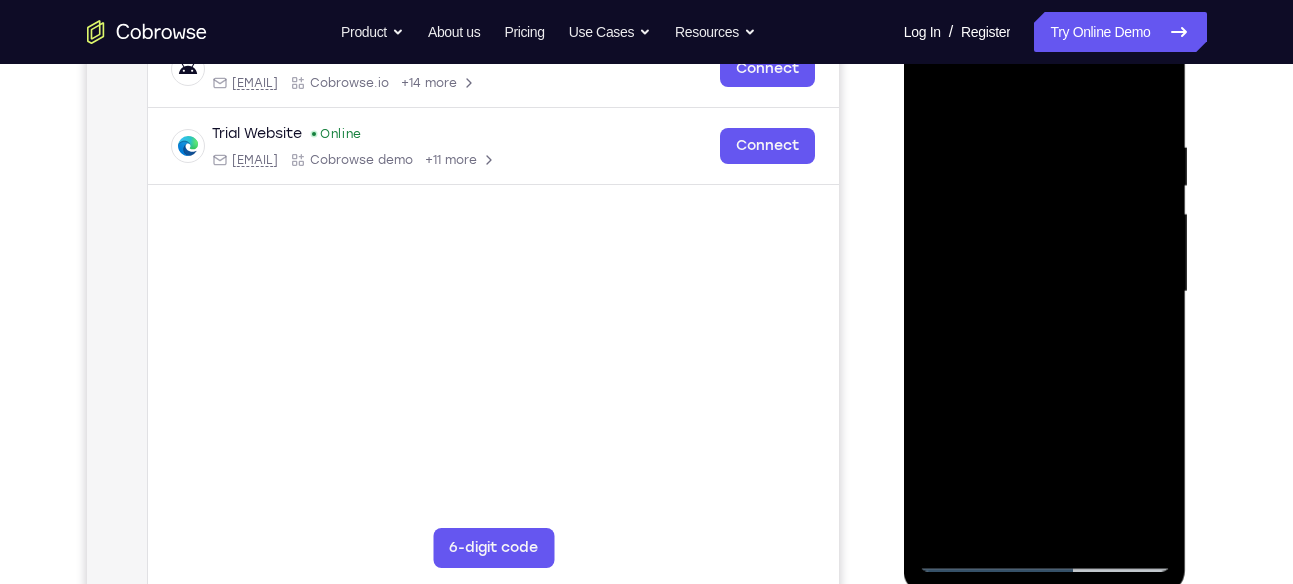 click at bounding box center (1045, 292) 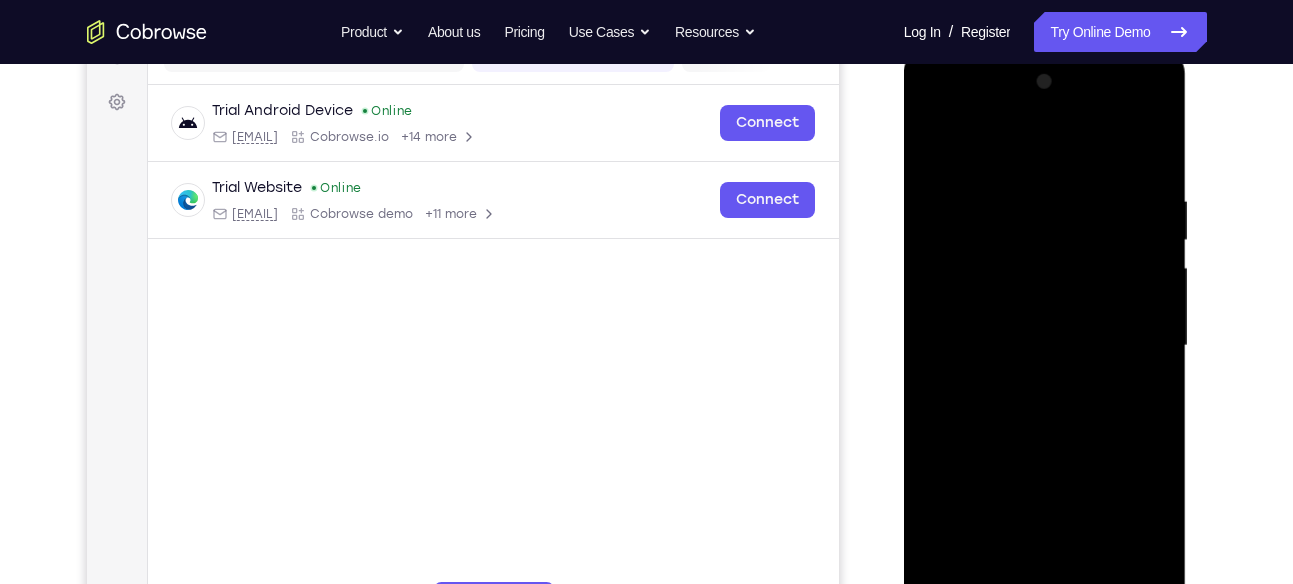 scroll, scrollTop: 281, scrollLeft: 0, axis: vertical 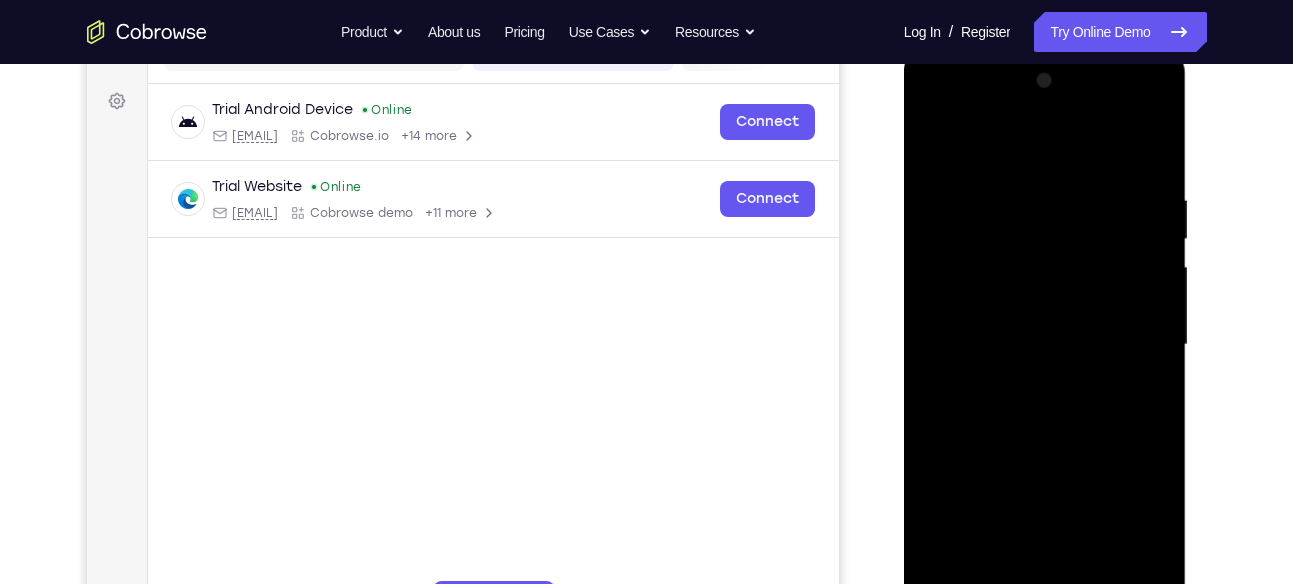 click at bounding box center [1045, 345] 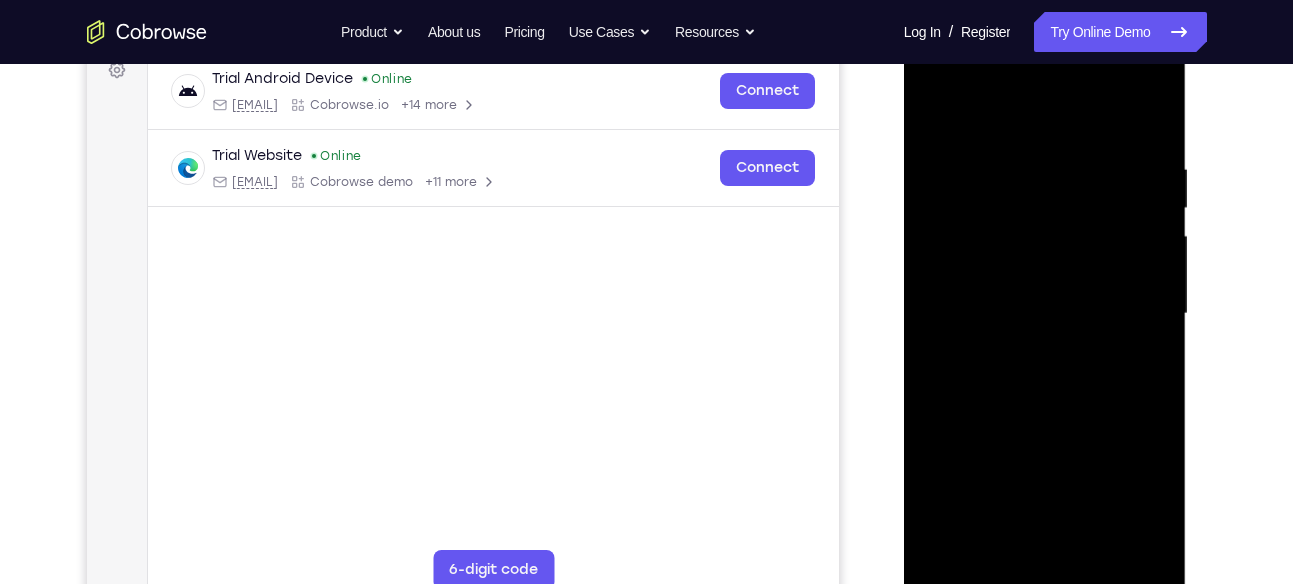 click at bounding box center [1045, 314] 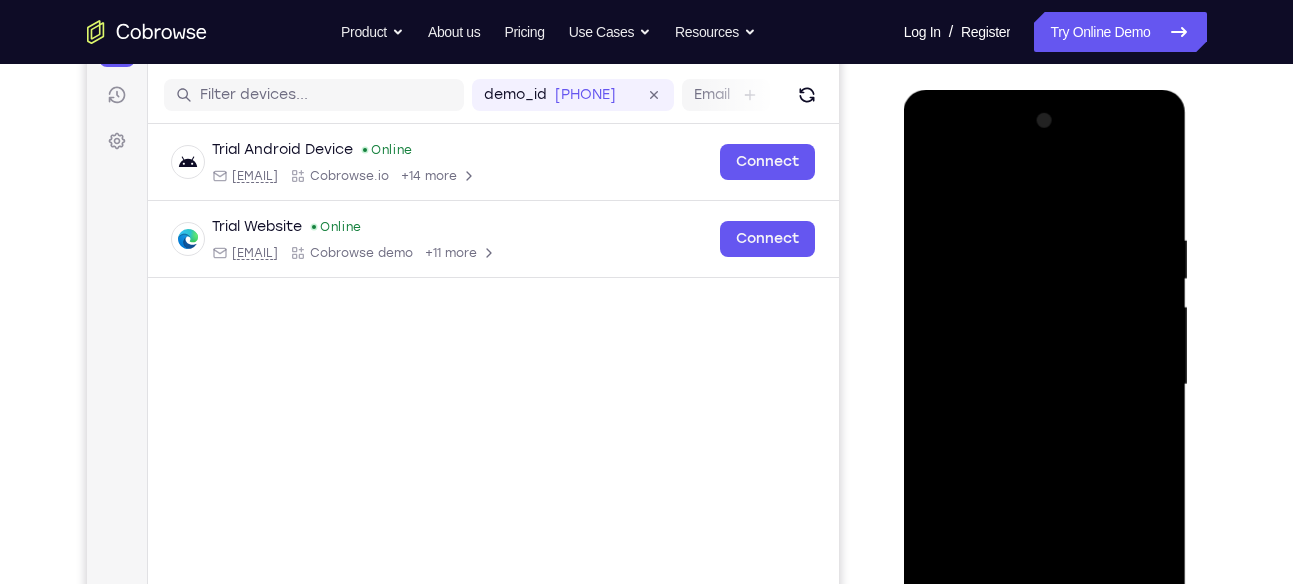 scroll, scrollTop: 236, scrollLeft: 0, axis: vertical 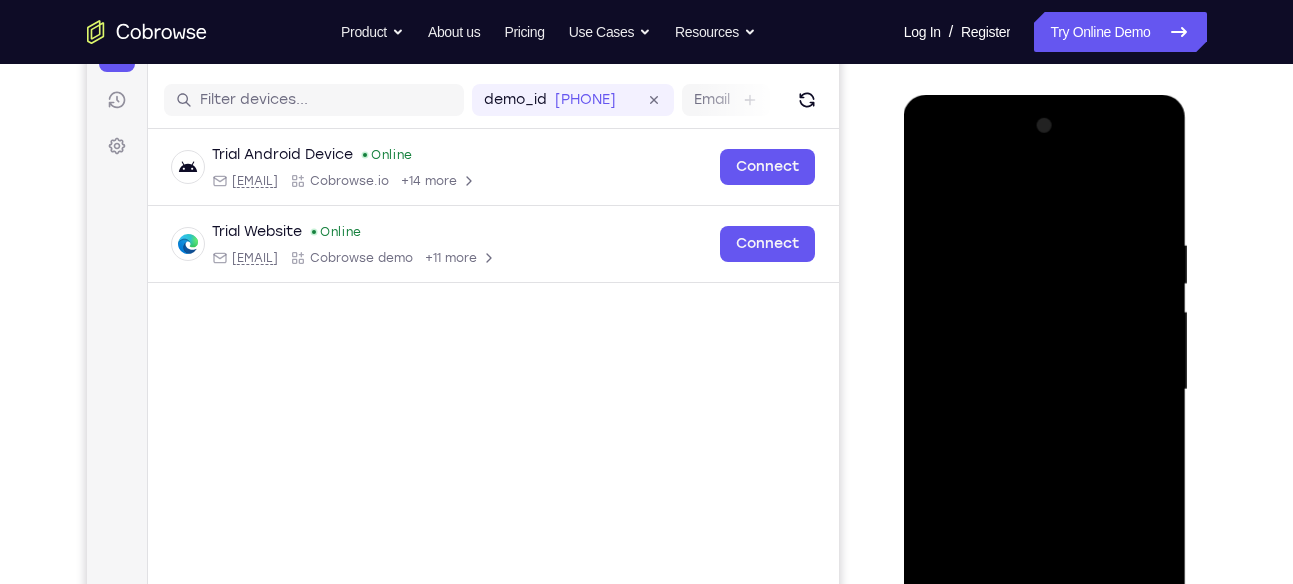 click at bounding box center (1045, 390) 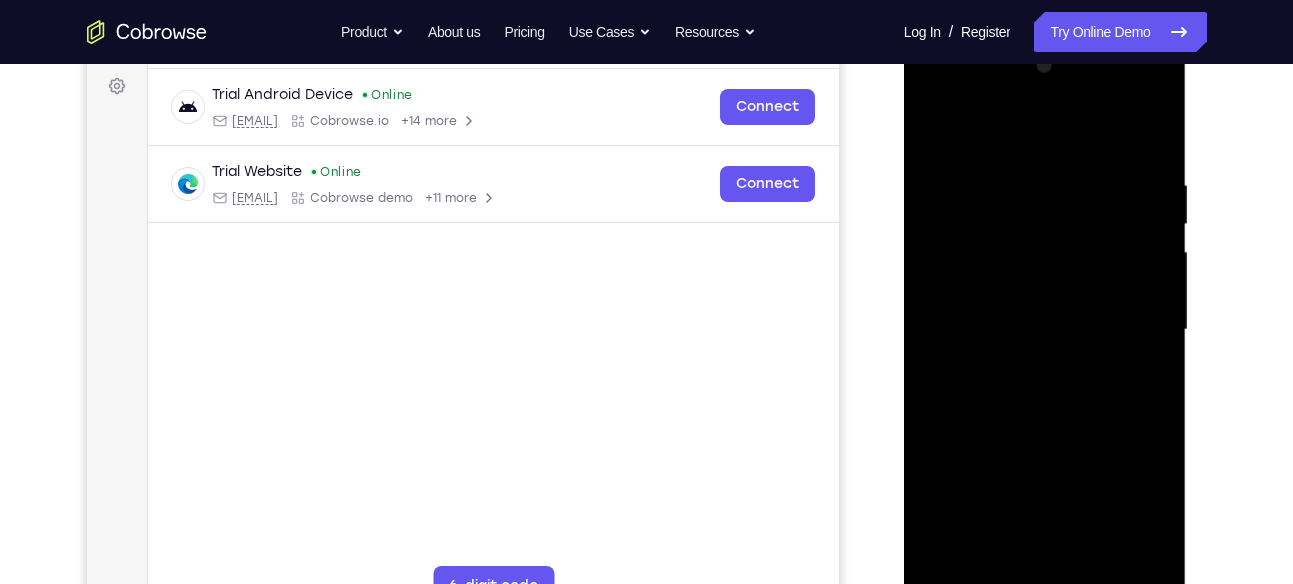 scroll, scrollTop: 295, scrollLeft: 0, axis: vertical 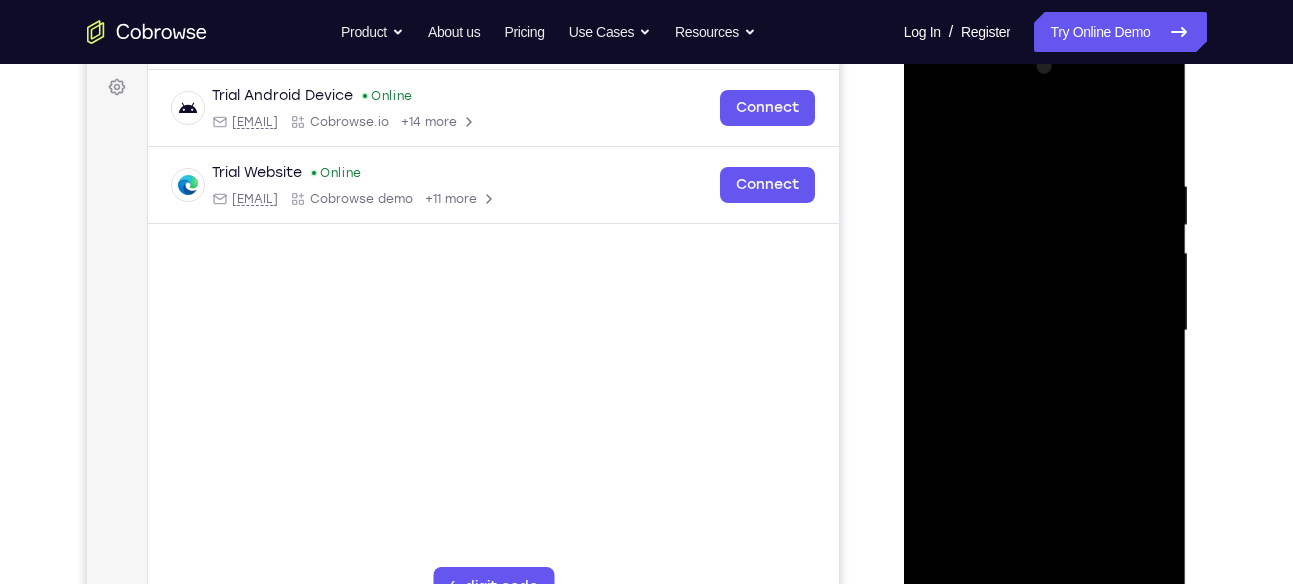 click at bounding box center (1045, 331) 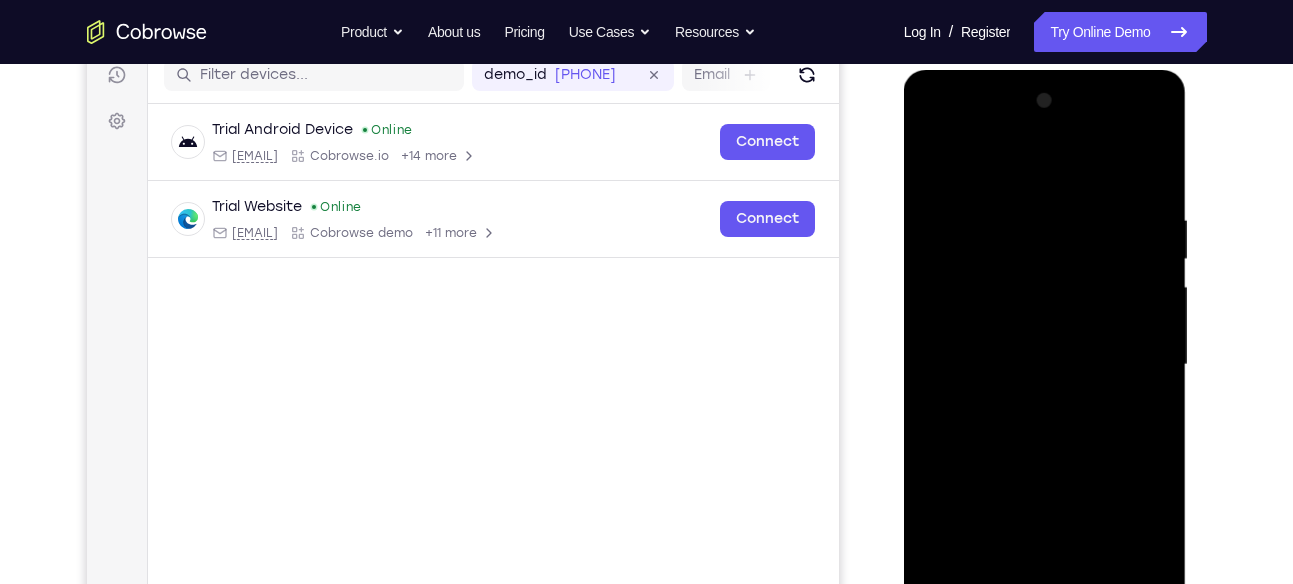scroll, scrollTop: 258, scrollLeft: 0, axis: vertical 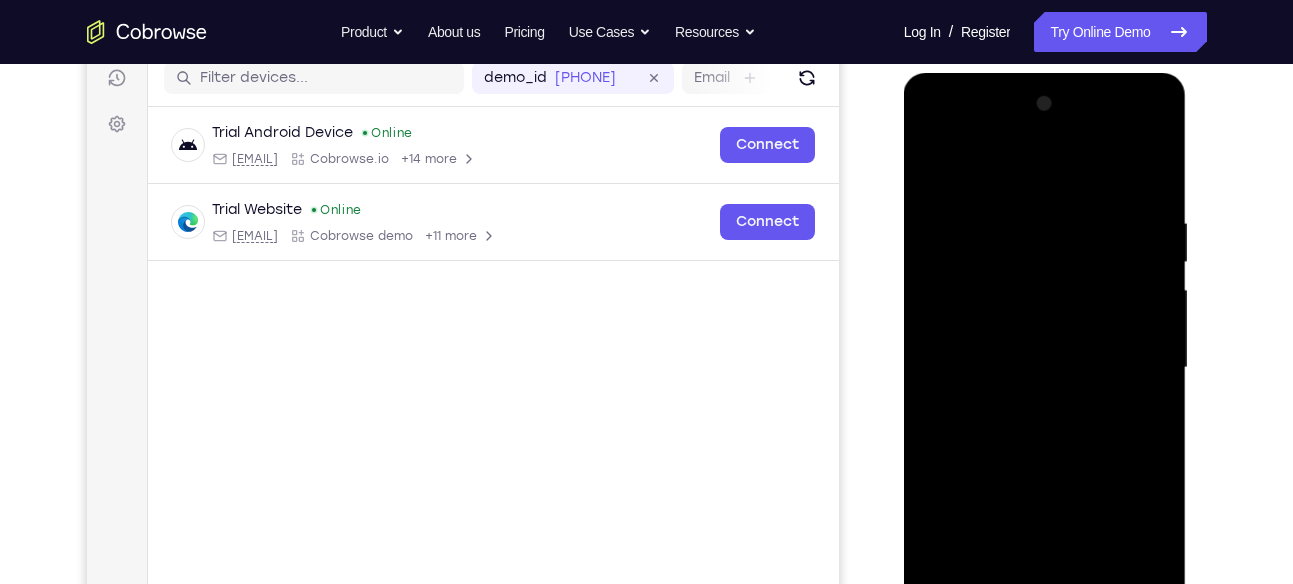 click at bounding box center (1045, 368) 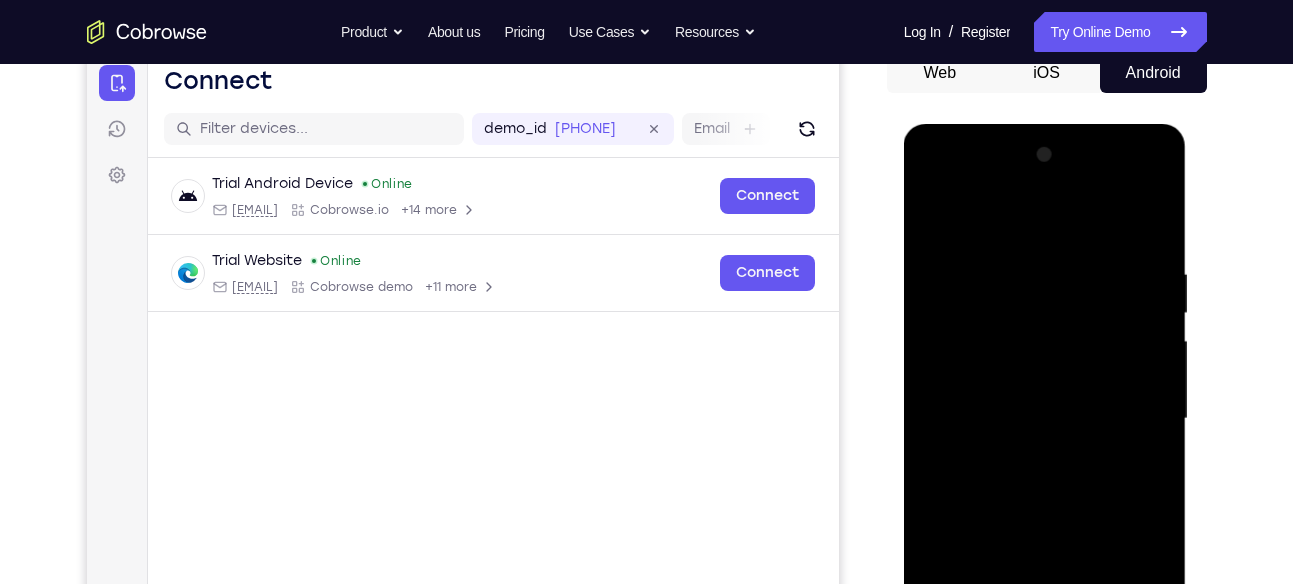 scroll, scrollTop: 206, scrollLeft: 0, axis: vertical 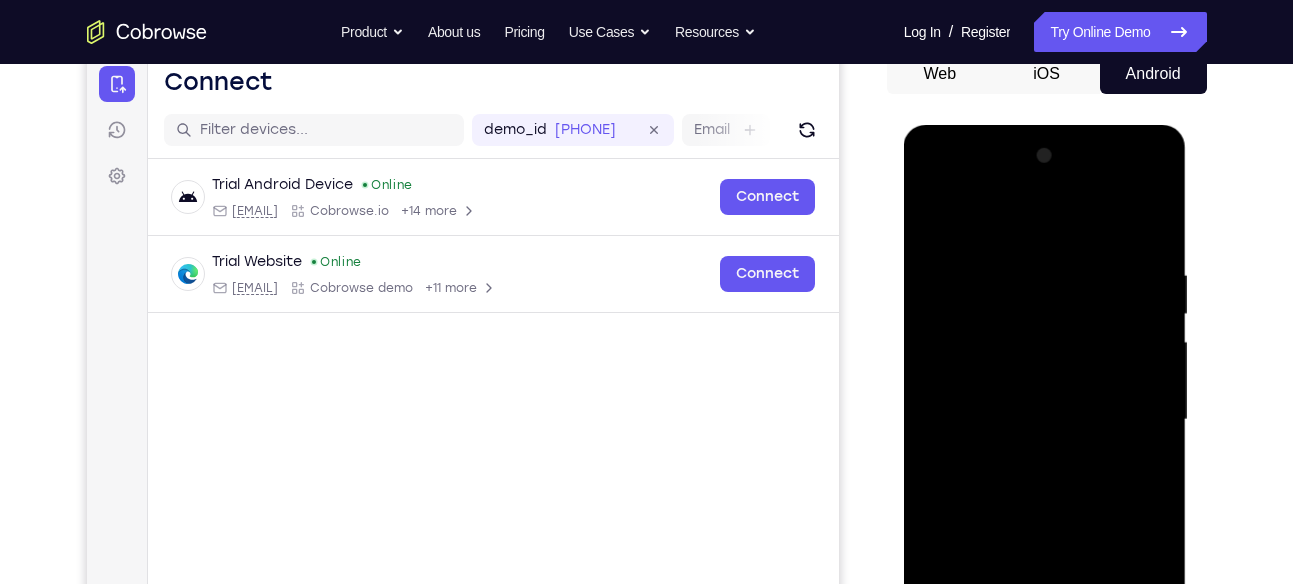 click at bounding box center (1045, 420) 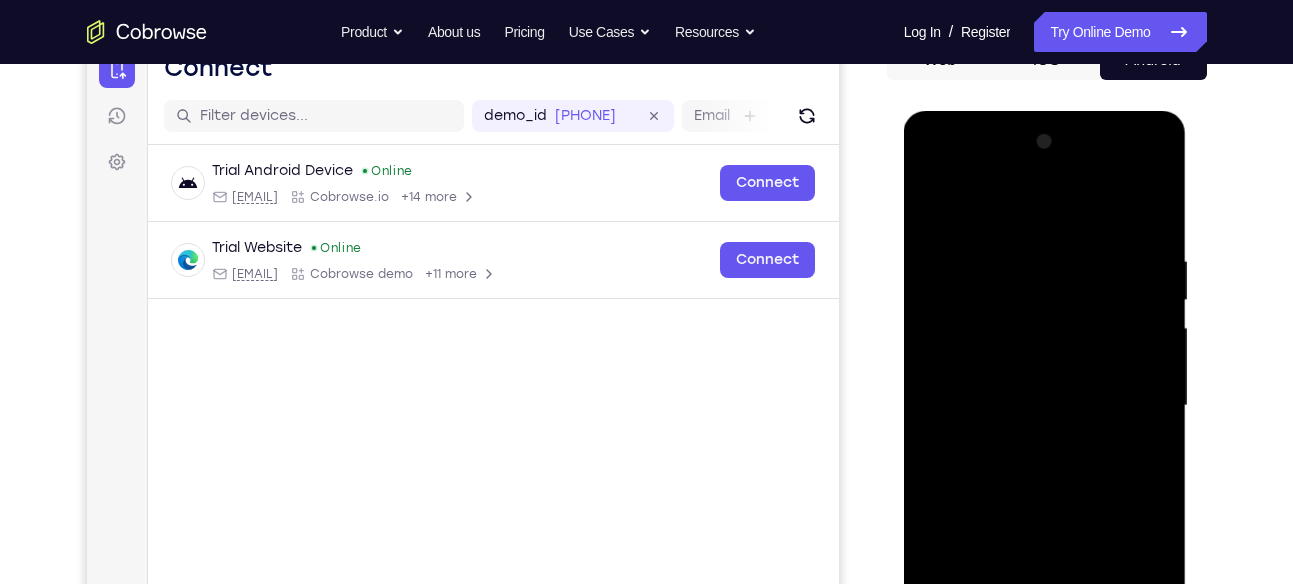 scroll, scrollTop: 221, scrollLeft: 0, axis: vertical 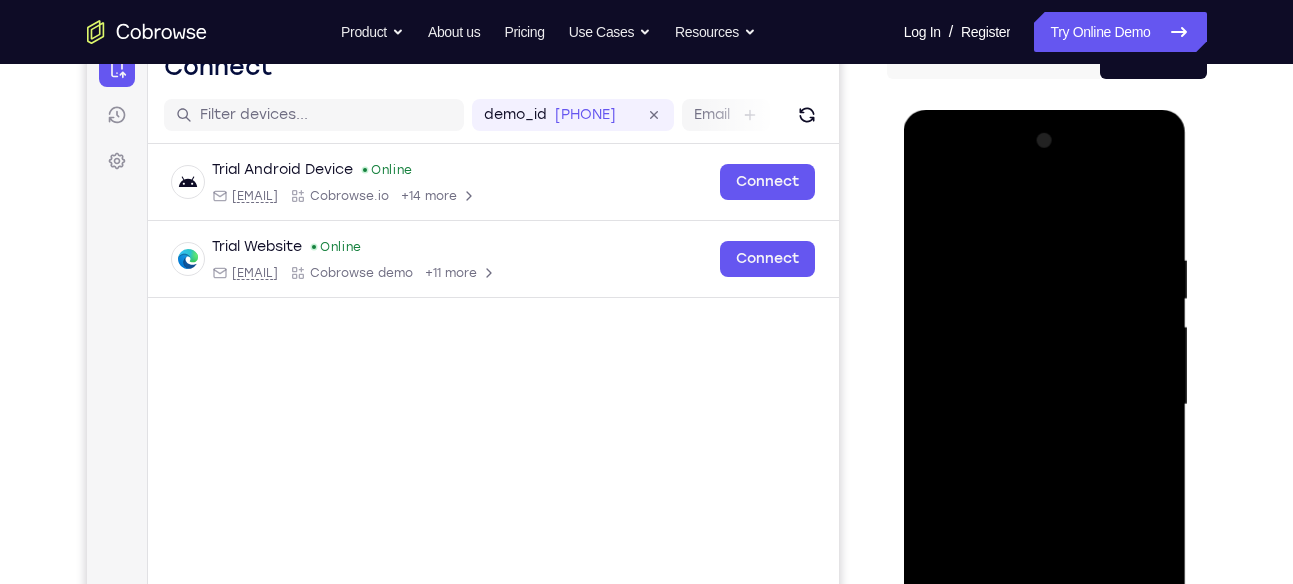 click at bounding box center (1045, 405) 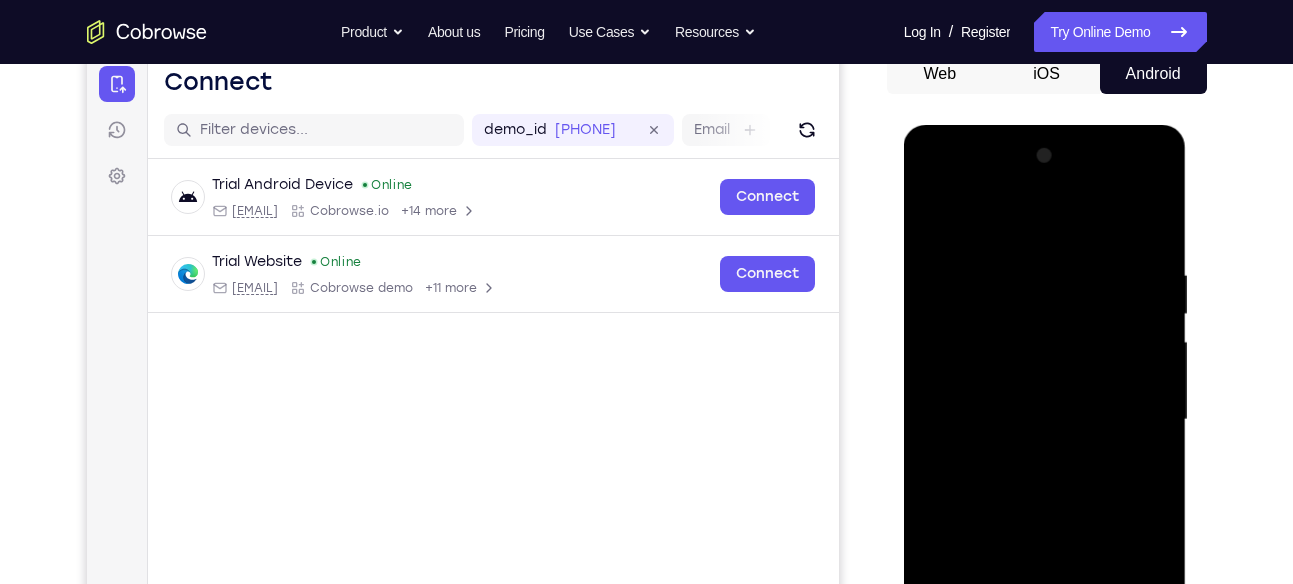 scroll, scrollTop: 205, scrollLeft: 0, axis: vertical 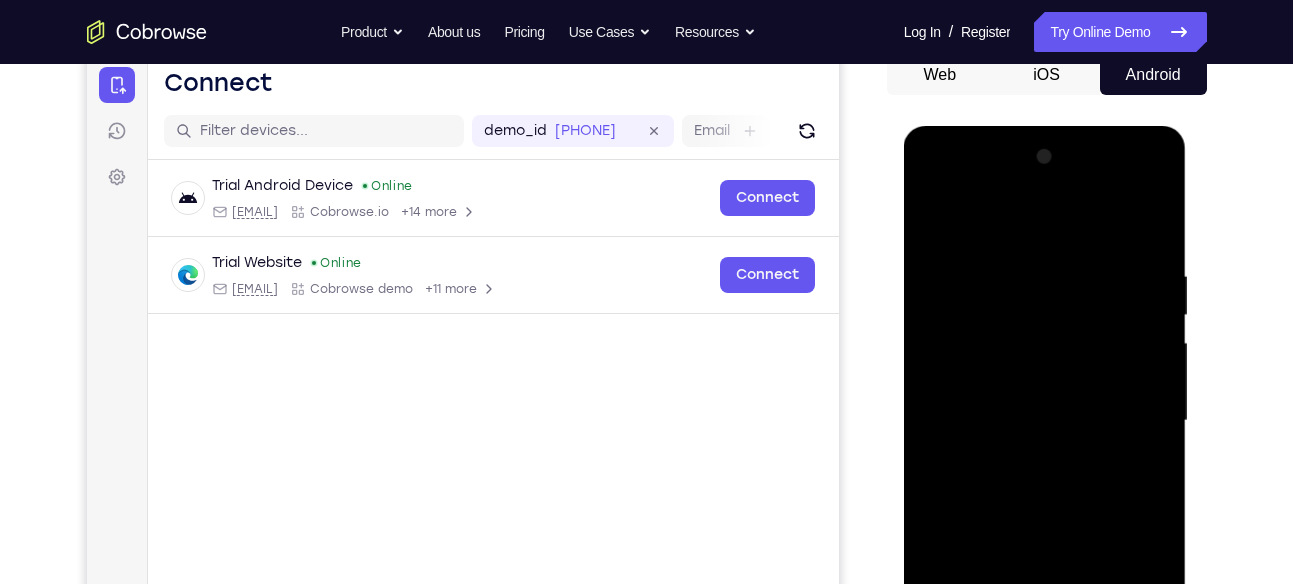 click at bounding box center (1045, 421) 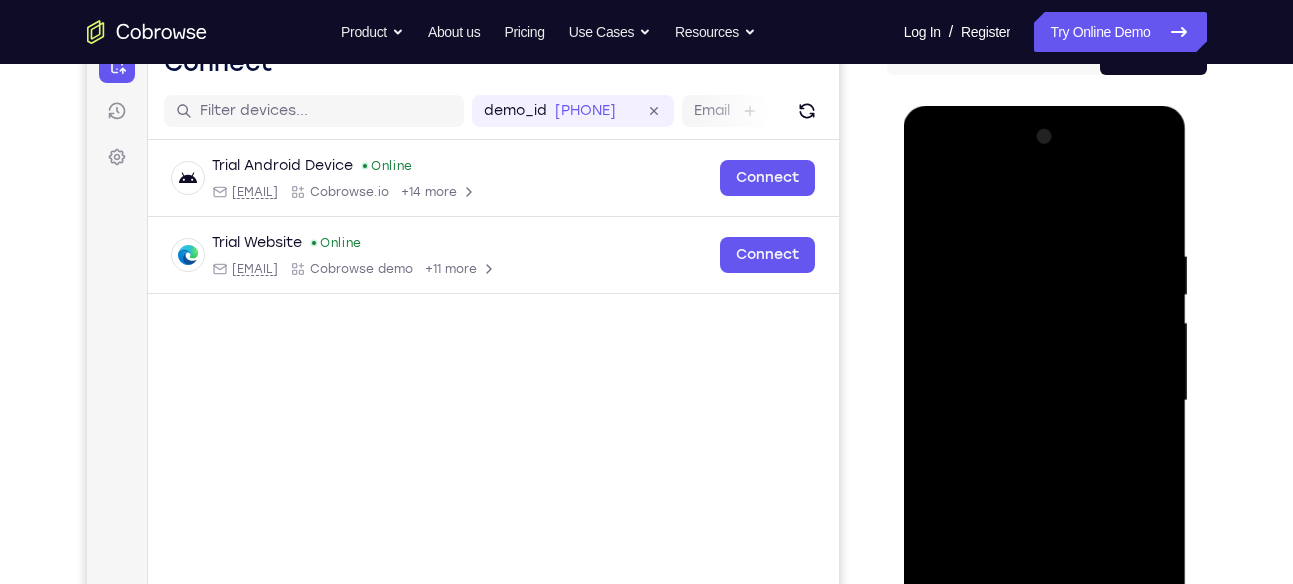 scroll, scrollTop: 224, scrollLeft: 0, axis: vertical 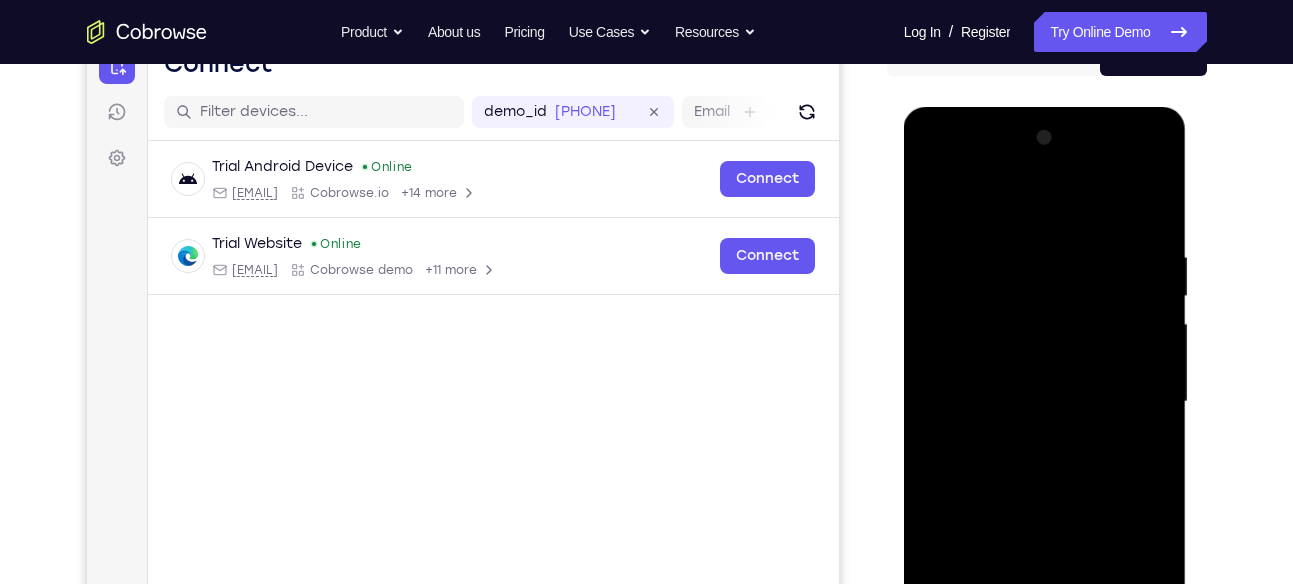 click at bounding box center (1045, 402) 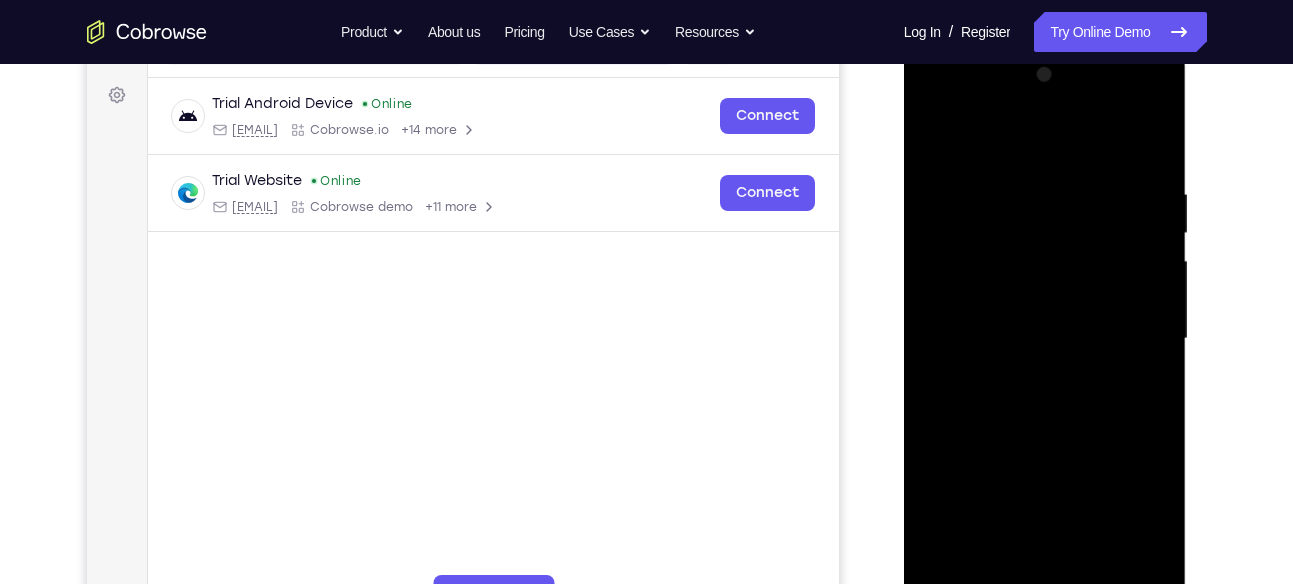 scroll, scrollTop: 288, scrollLeft: 0, axis: vertical 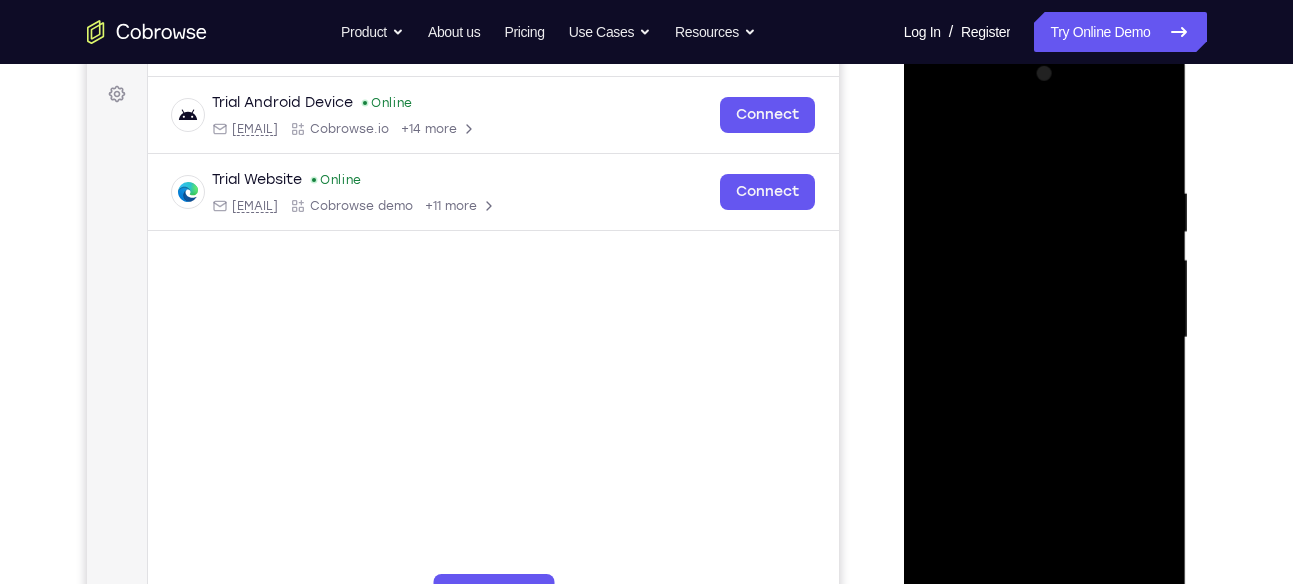 click at bounding box center [1045, 338] 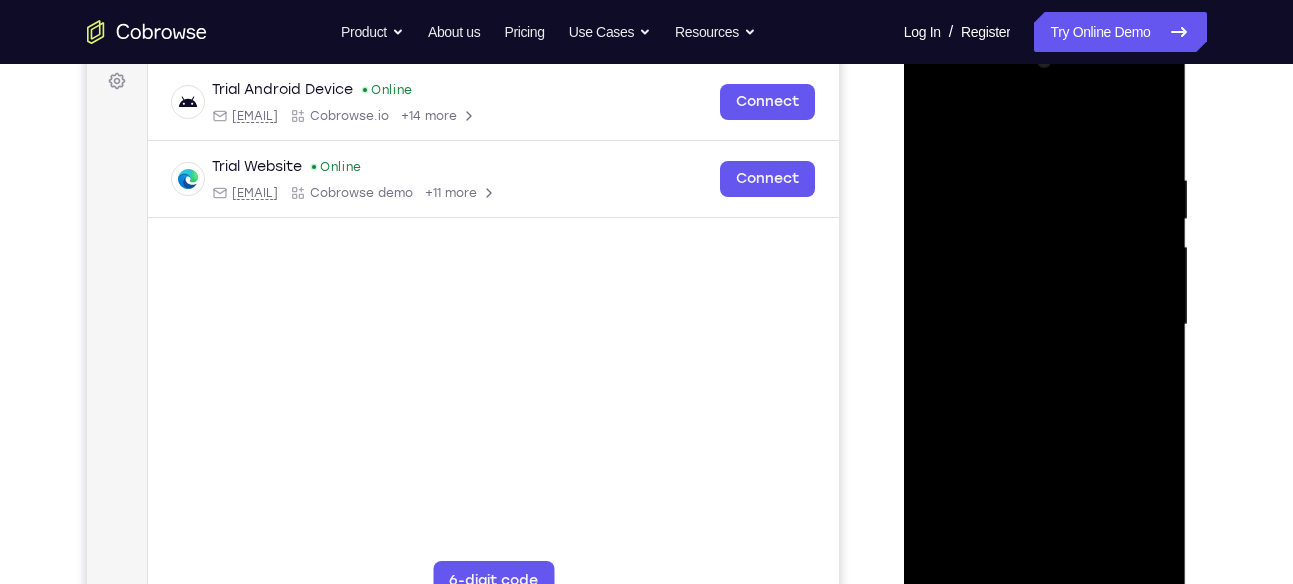 click at bounding box center (1045, 325) 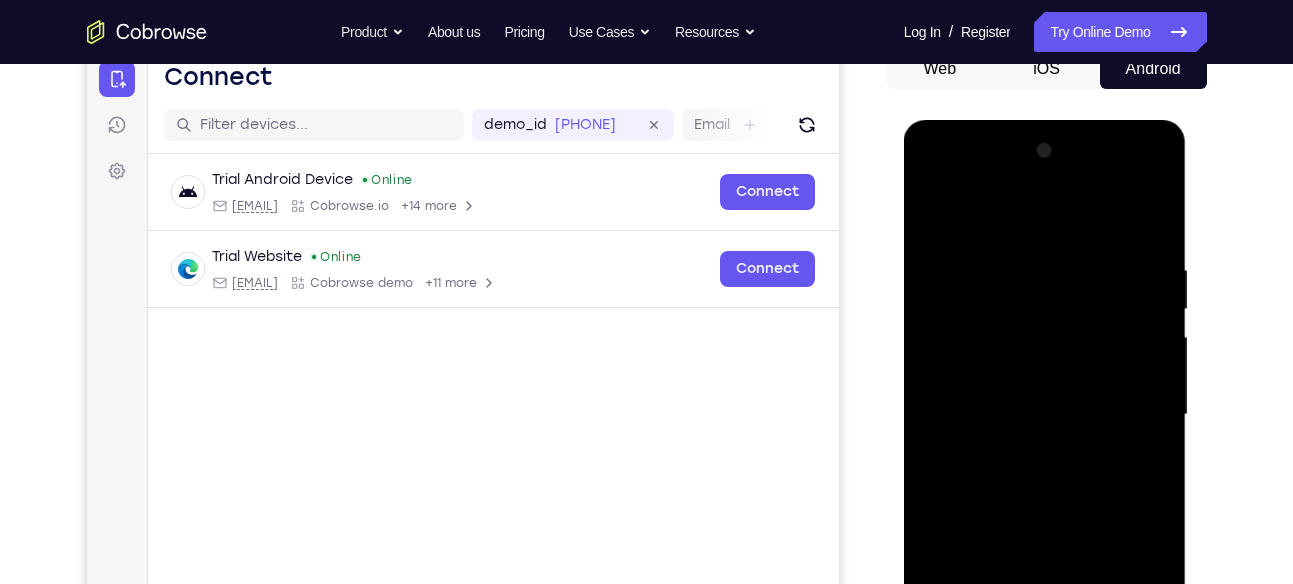 scroll, scrollTop: 208, scrollLeft: 0, axis: vertical 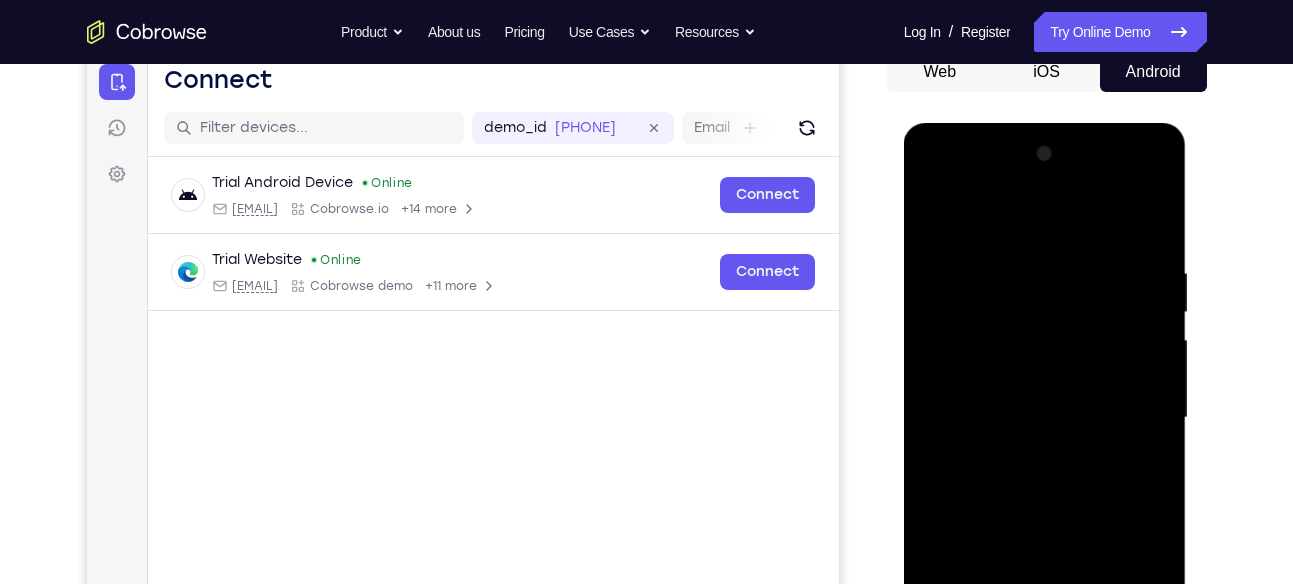 click at bounding box center [1045, 418] 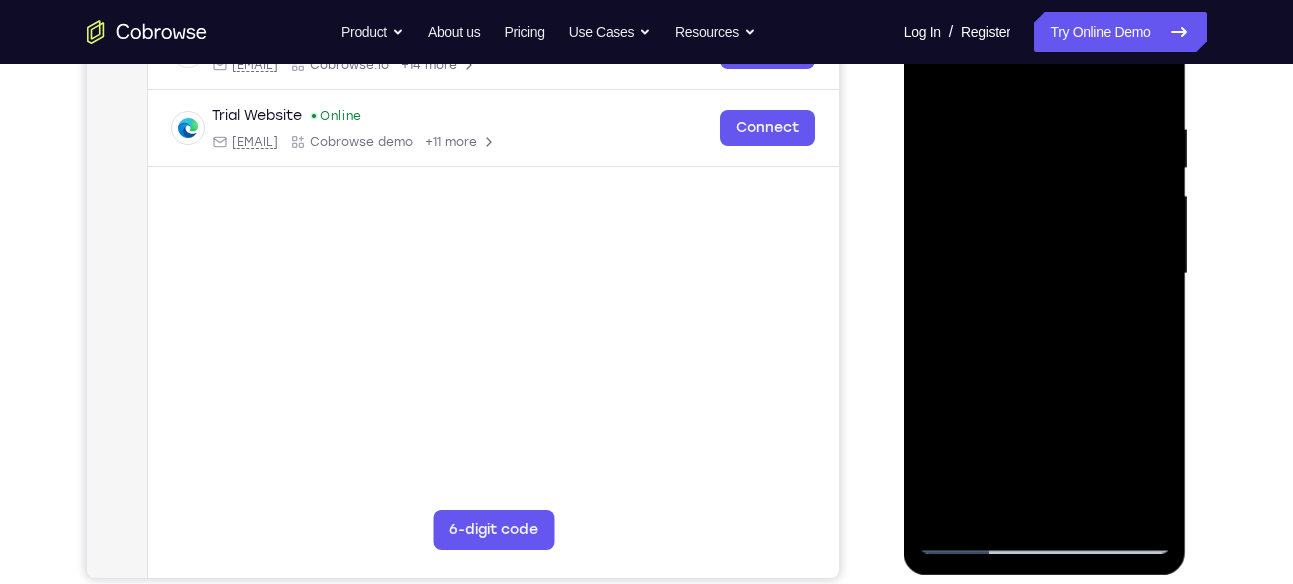 scroll, scrollTop: 356, scrollLeft: 0, axis: vertical 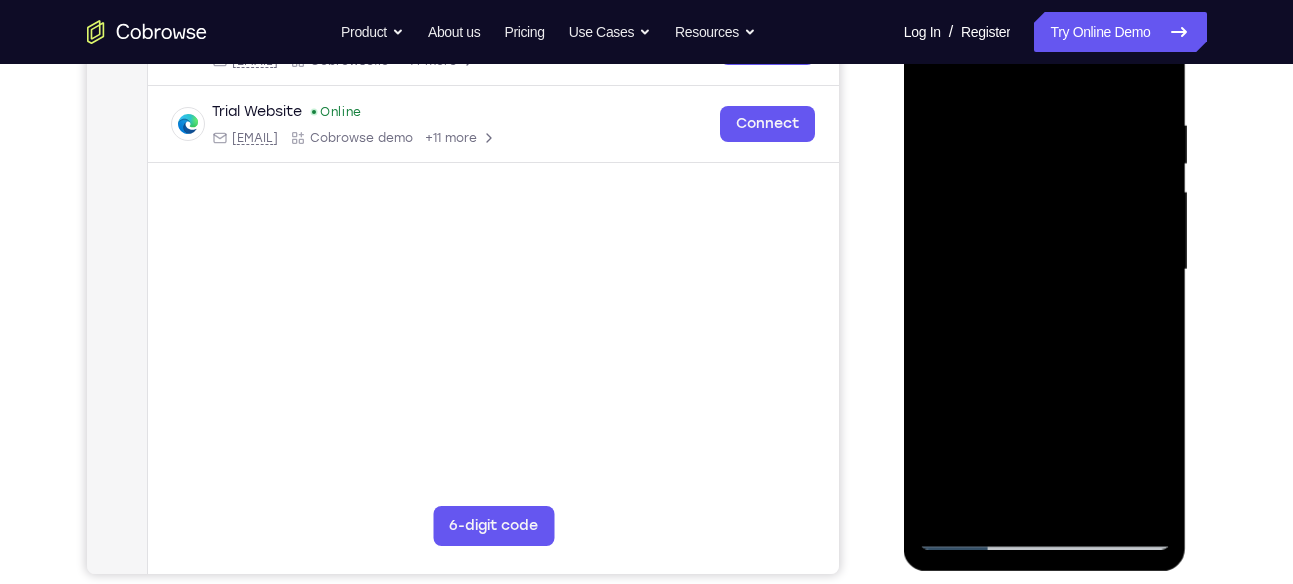 drag, startPoint x: 1104, startPoint y: 260, endPoint x: 1069, endPoint y: 511, distance: 253.4285 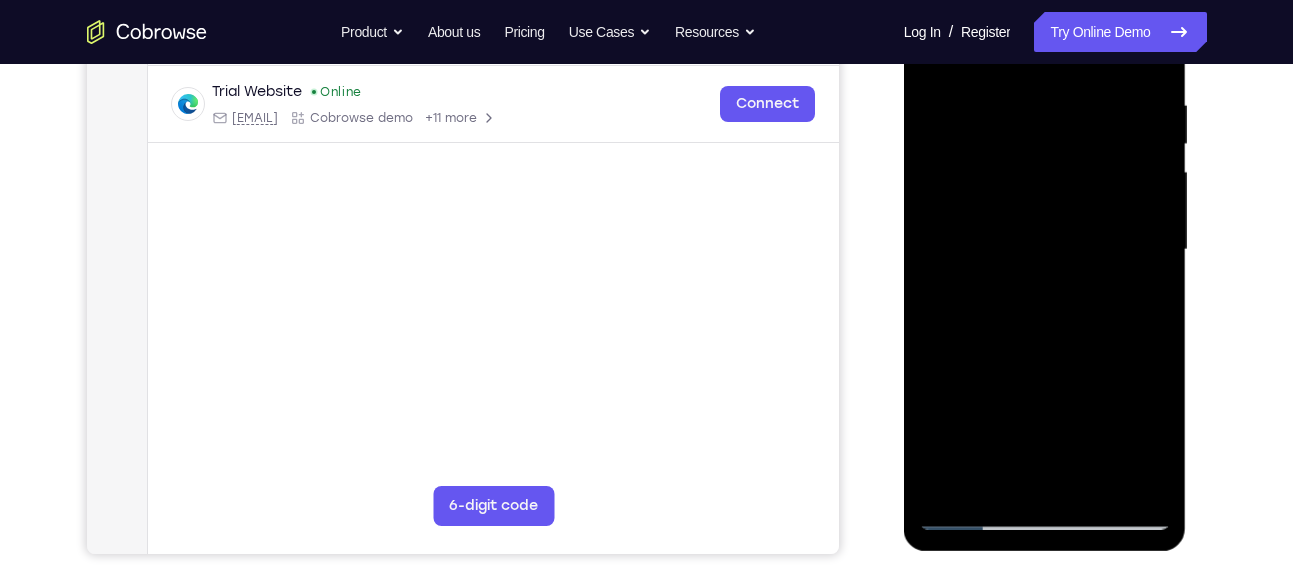scroll, scrollTop: 377, scrollLeft: 0, axis: vertical 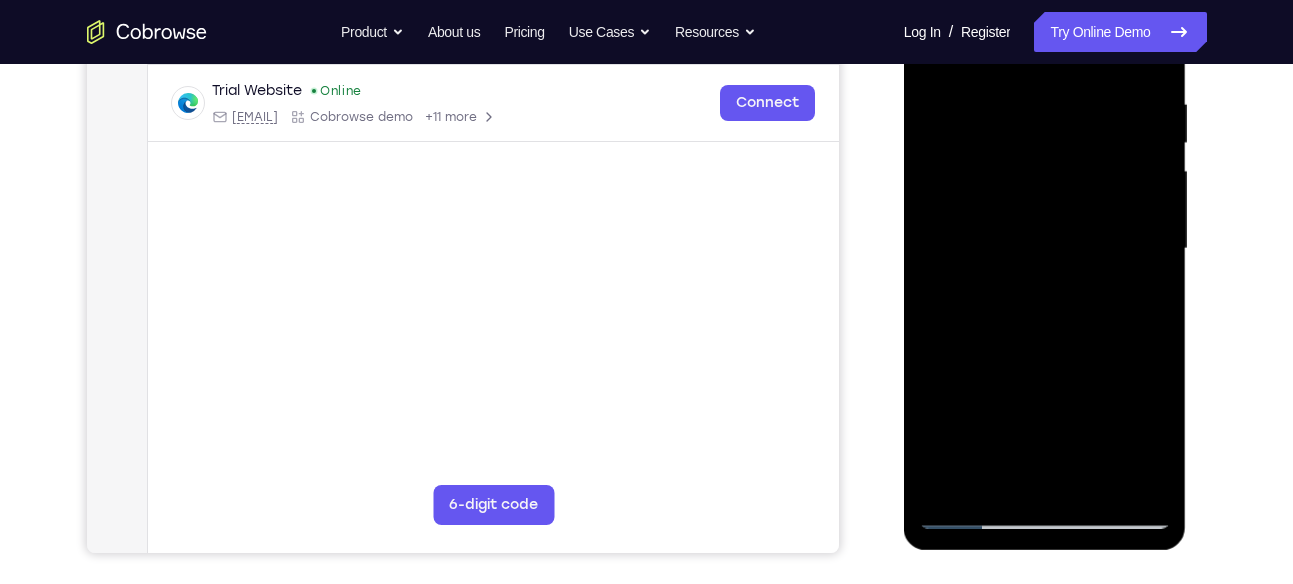 click at bounding box center [1045, 249] 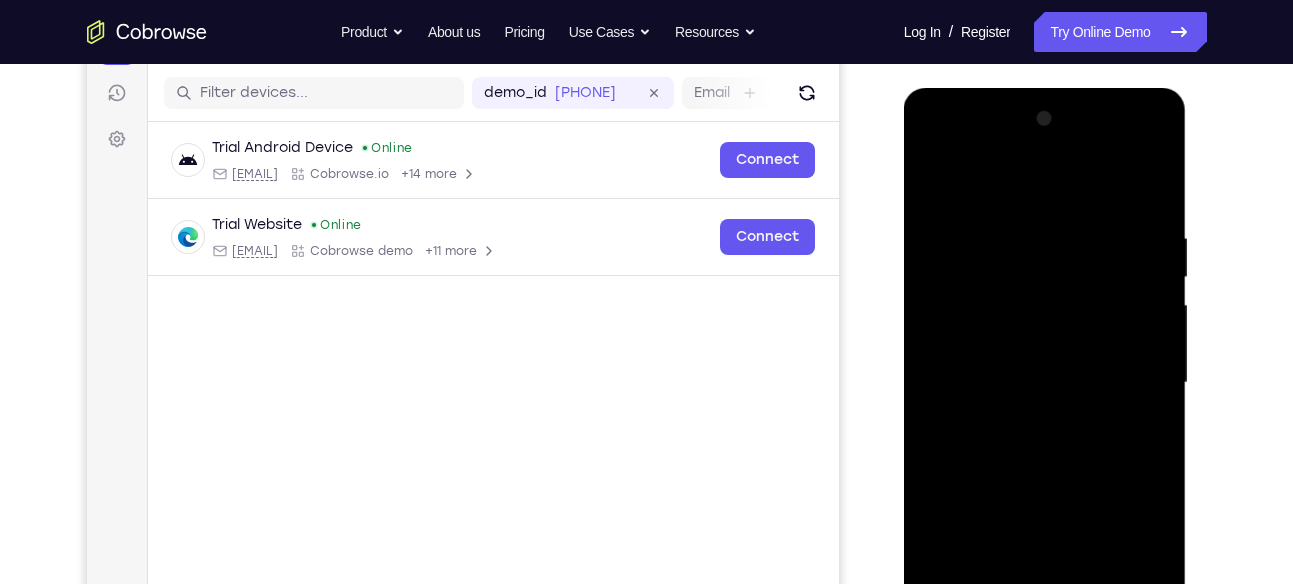 scroll, scrollTop: 245, scrollLeft: 0, axis: vertical 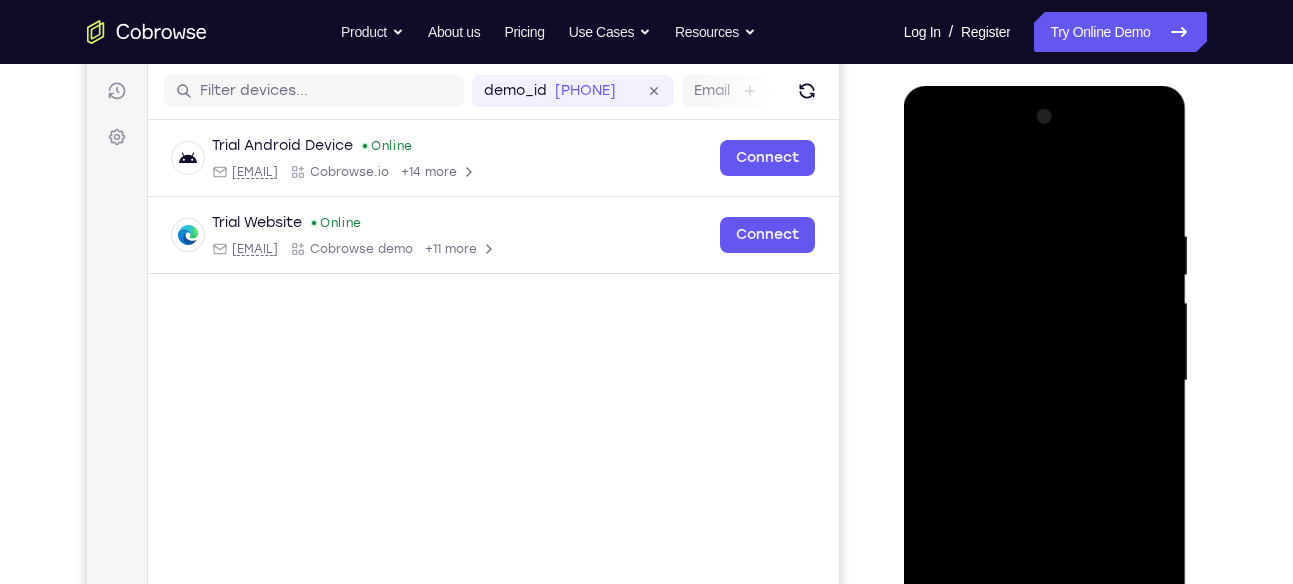 click at bounding box center [1045, 381] 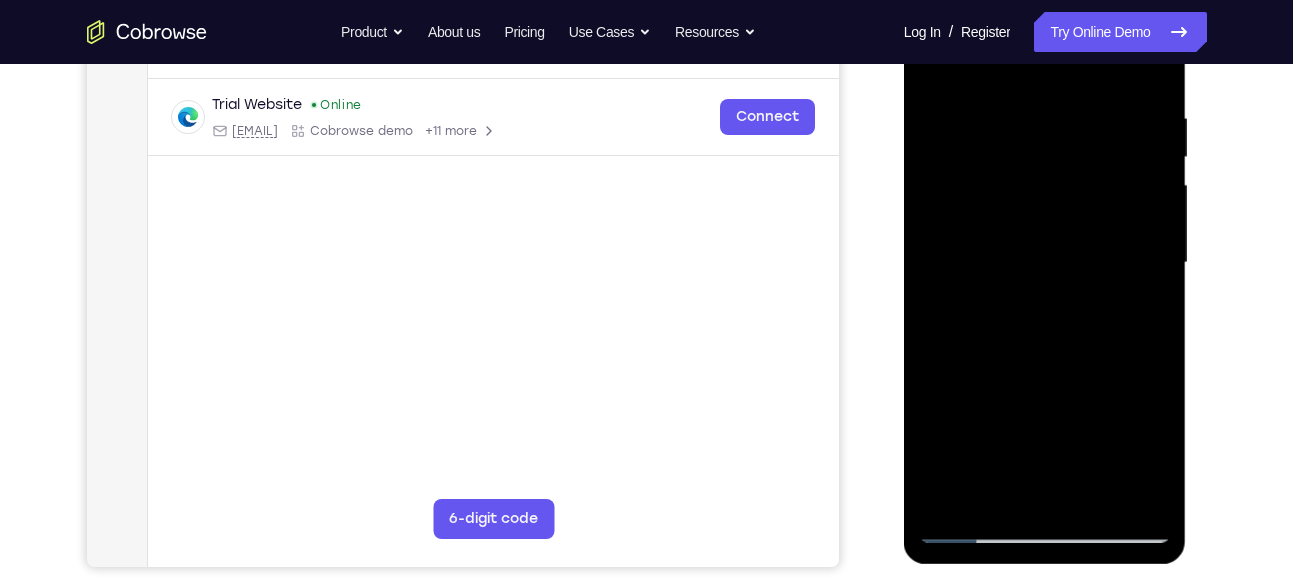 scroll, scrollTop: 364, scrollLeft: 0, axis: vertical 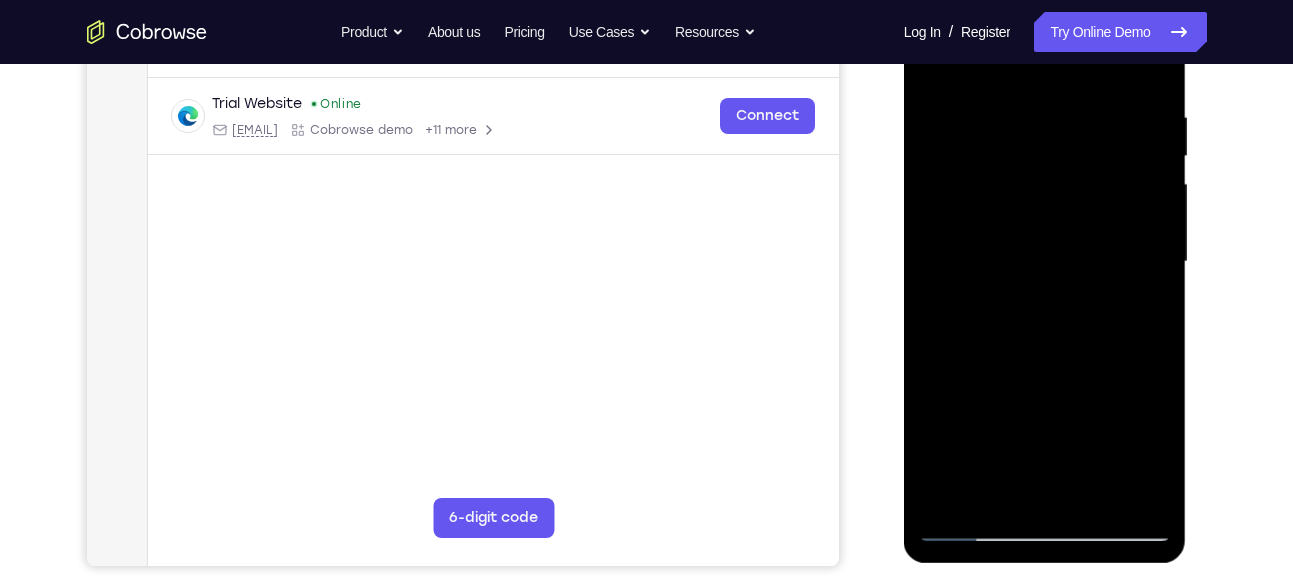drag, startPoint x: 1032, startPoint y: 250, endPoint x: 1055, endPoint y: 163, distance: 89.98889 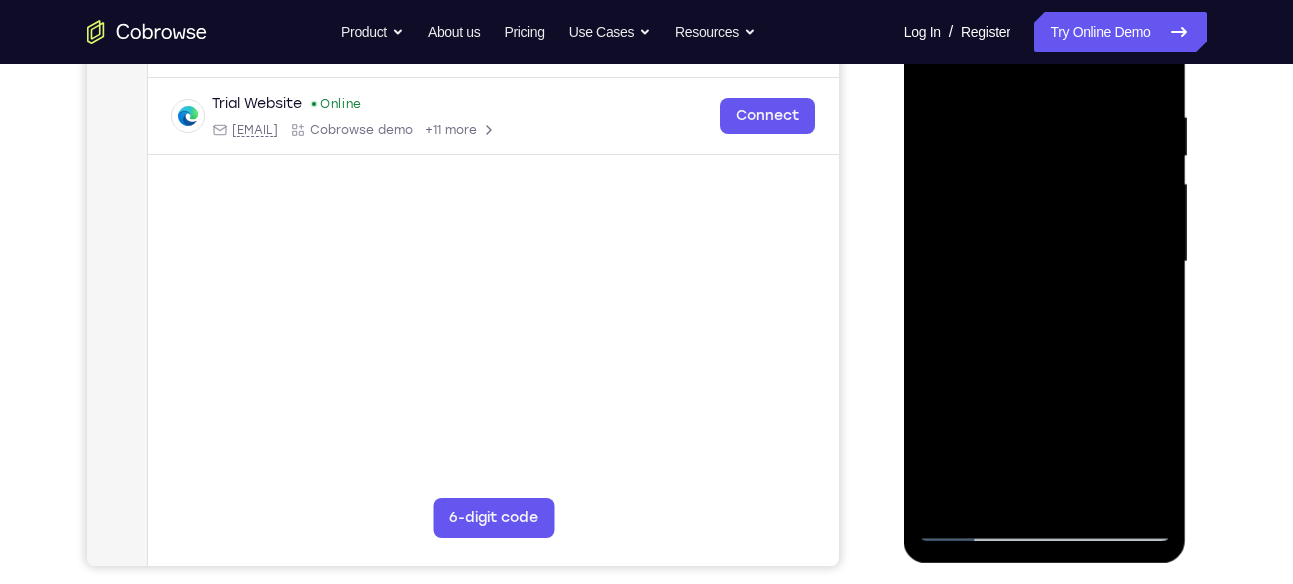 drag, startPoint x: 1037, startPoint y: 389, endPoint x: 1081, endPoint y: 164, distance: 229.26186 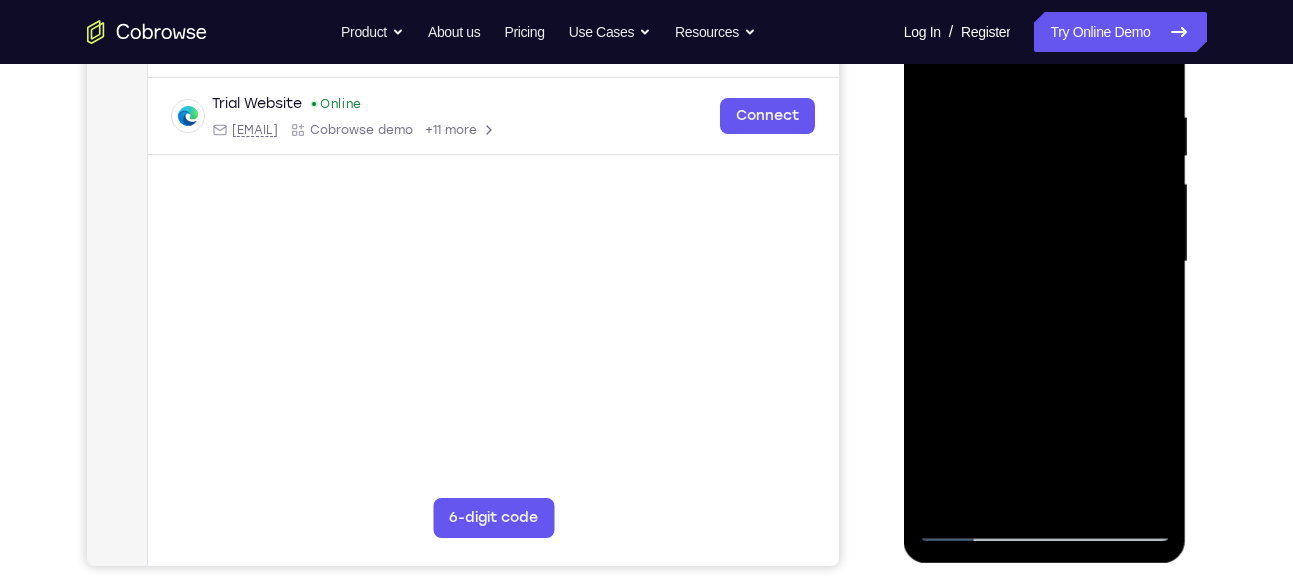 drag, startPoint x: 1056, startPoint y: 390, endPoint x: 1120, endPoint y: 92, distance: 304.795 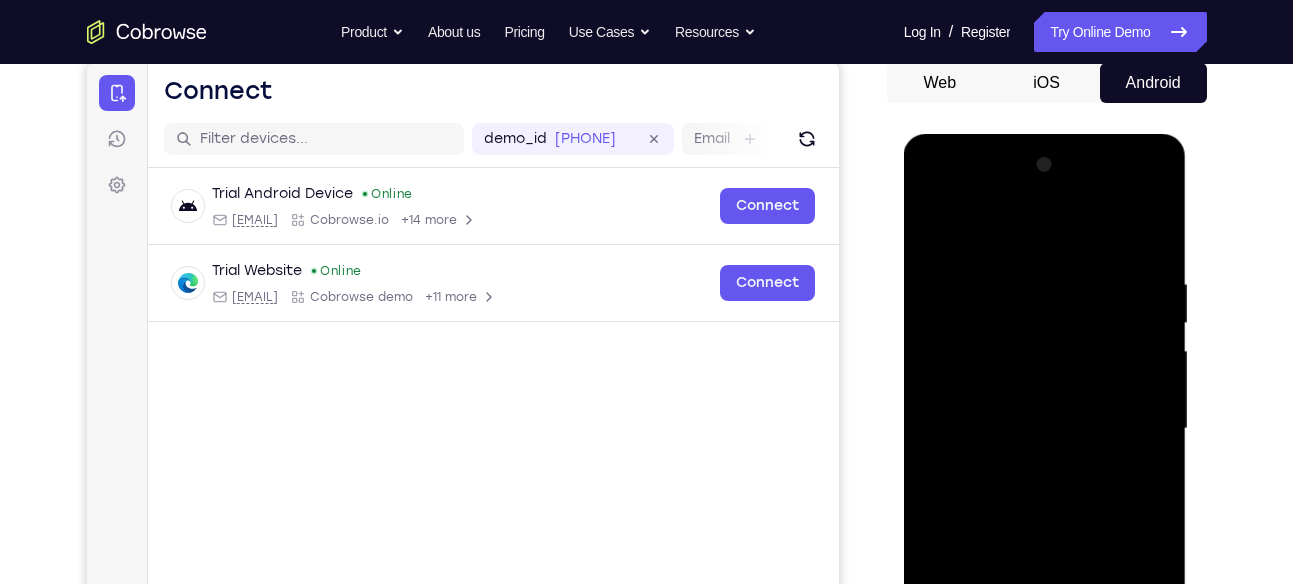 scroll, scrollTop: 196, scrollLeft: 0, axis: vertical 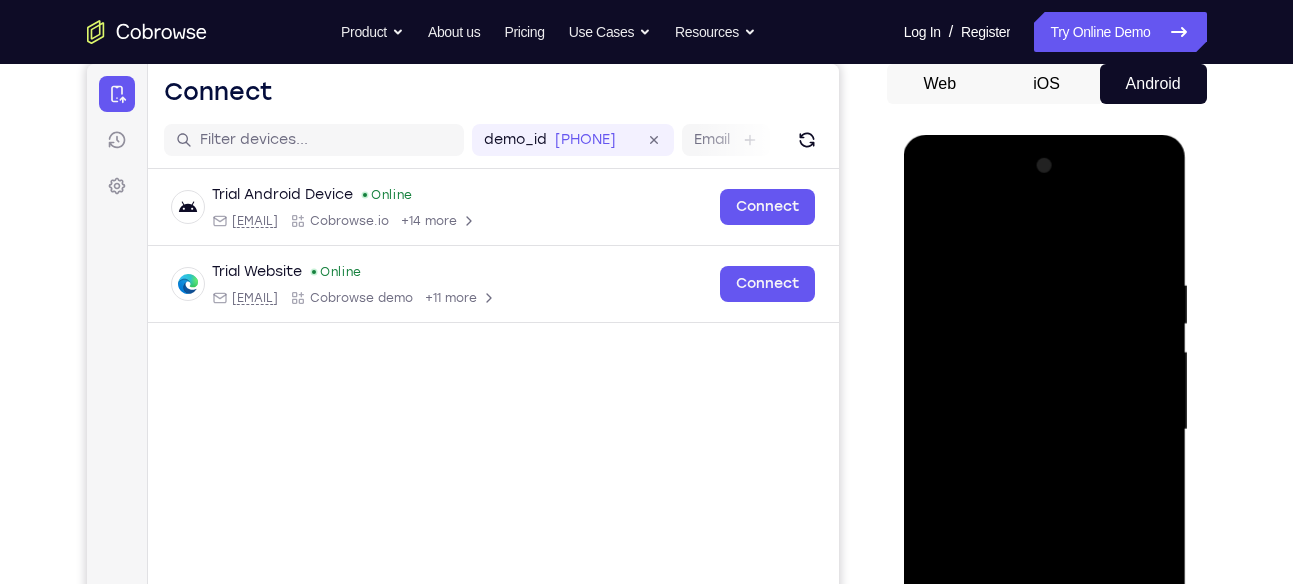 drag, startPoint x: 1062, startPoint y: 305, endPoint x: 1050, endPoint y: 459, distance: 154.46683 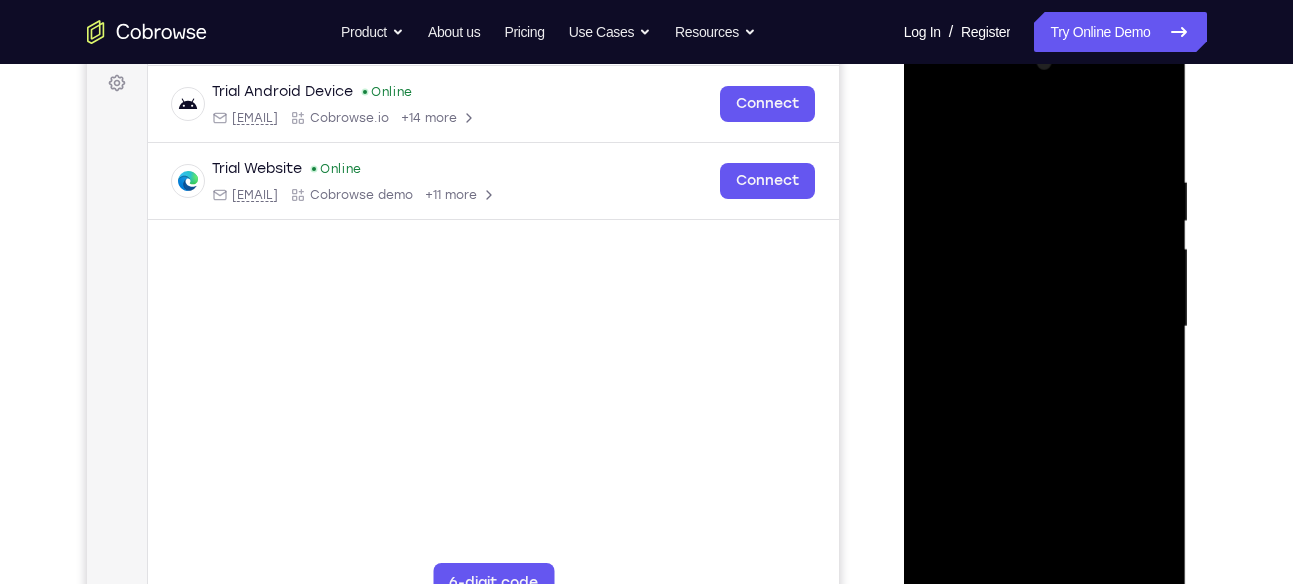 scroll, scrollTop: 304, scrollLeft: 0, axis: vertical 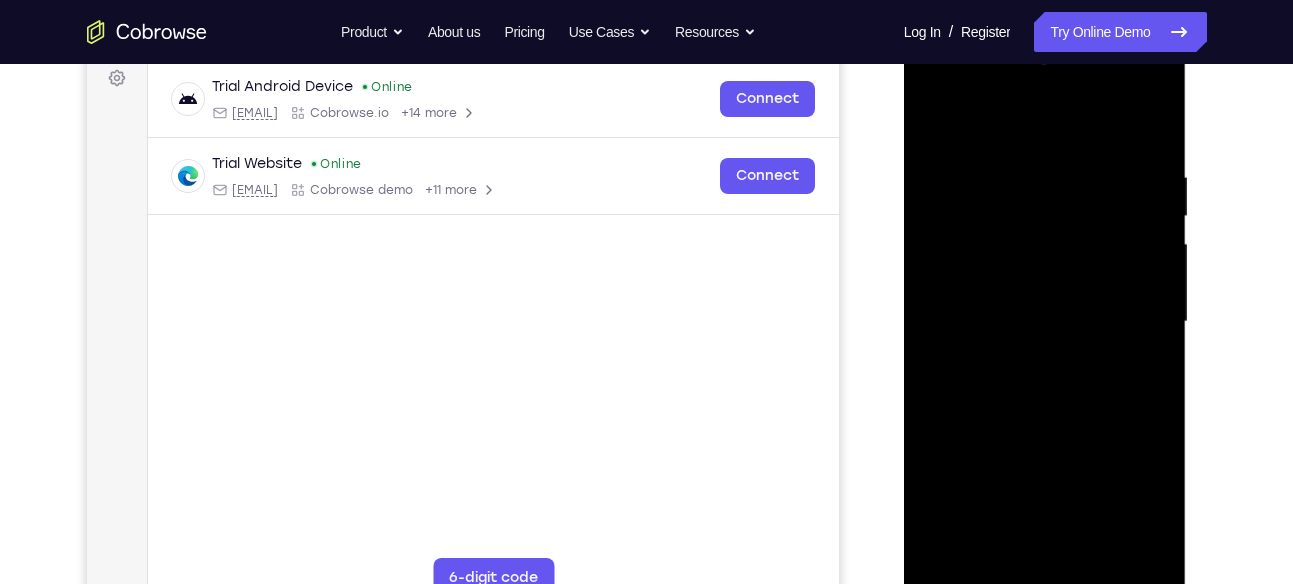 drag, startPoint x: 1042, startPoint y: 482, endPoint x: 1063, endPoint y: 229, distance: 253.87004 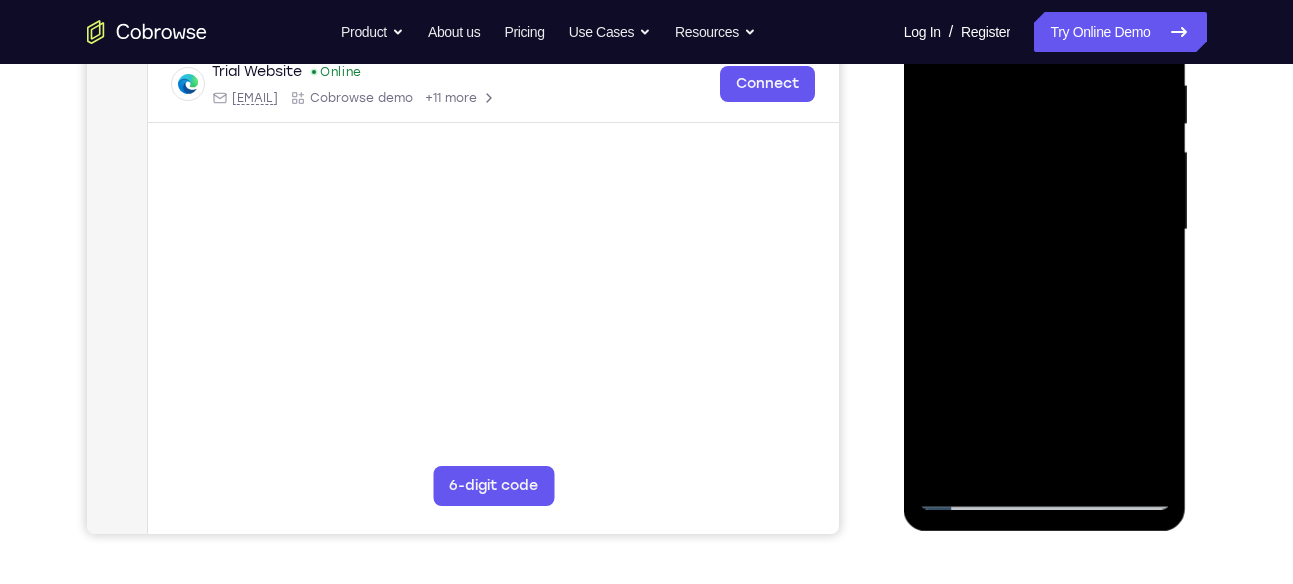 drag, startPoint x: 1075, startPoint y: 208, endPoint x: 1104, endPoint y: 158, distance: 57.801384 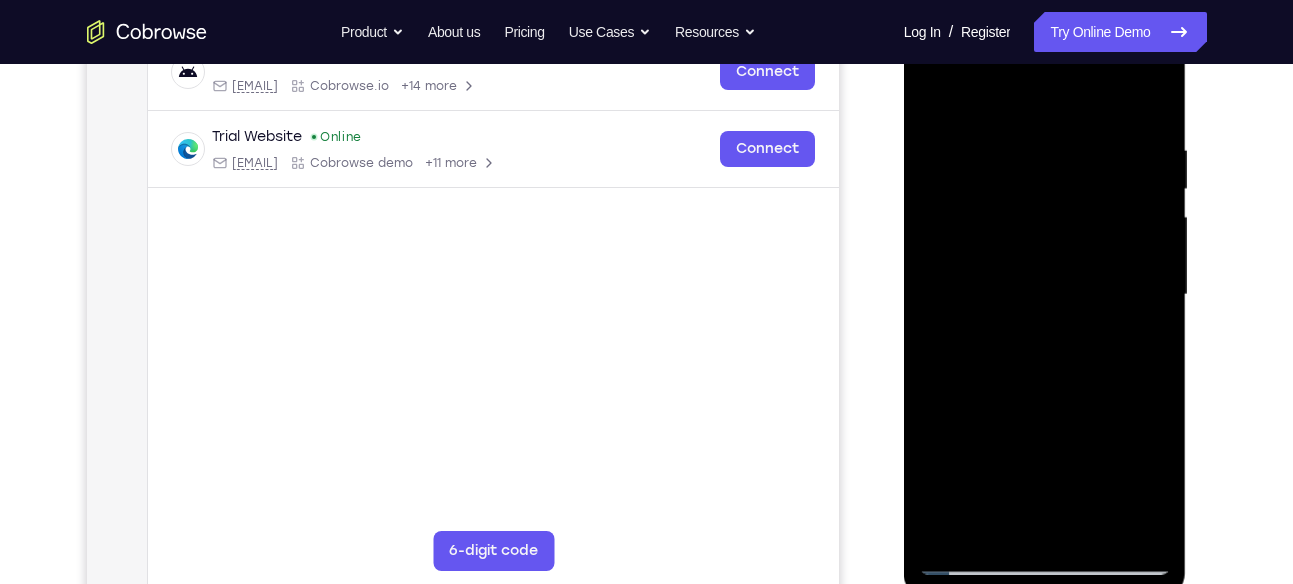 scroll, scrollTop: 332, scrollLeft: 0, axis: vertical 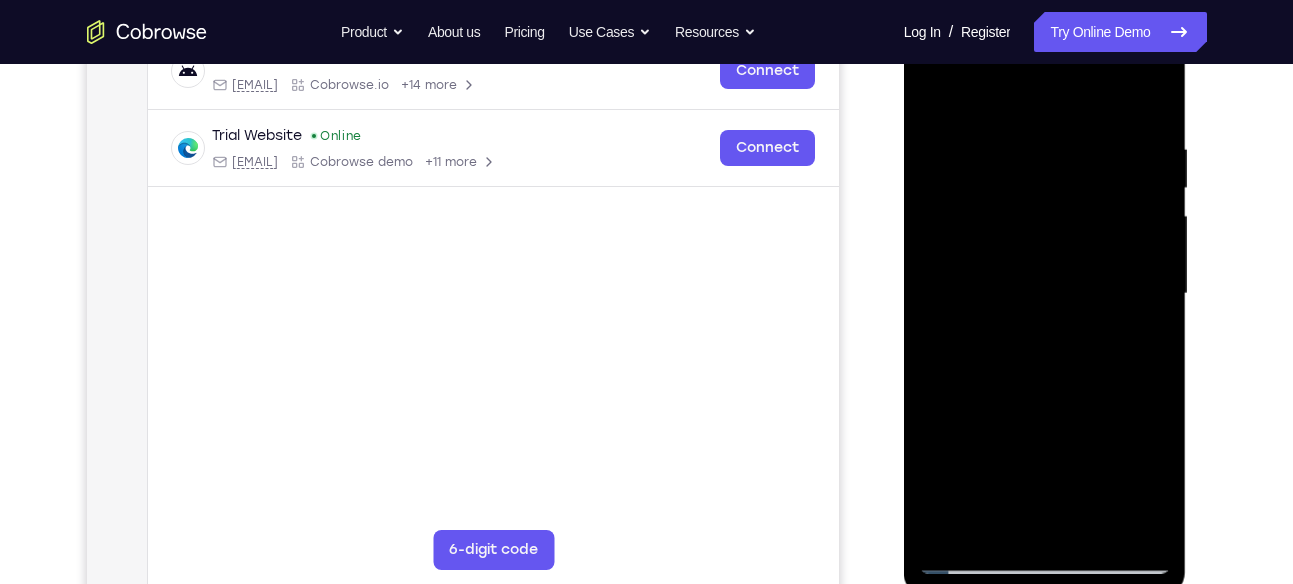 click at bounding box center [1045, 294] 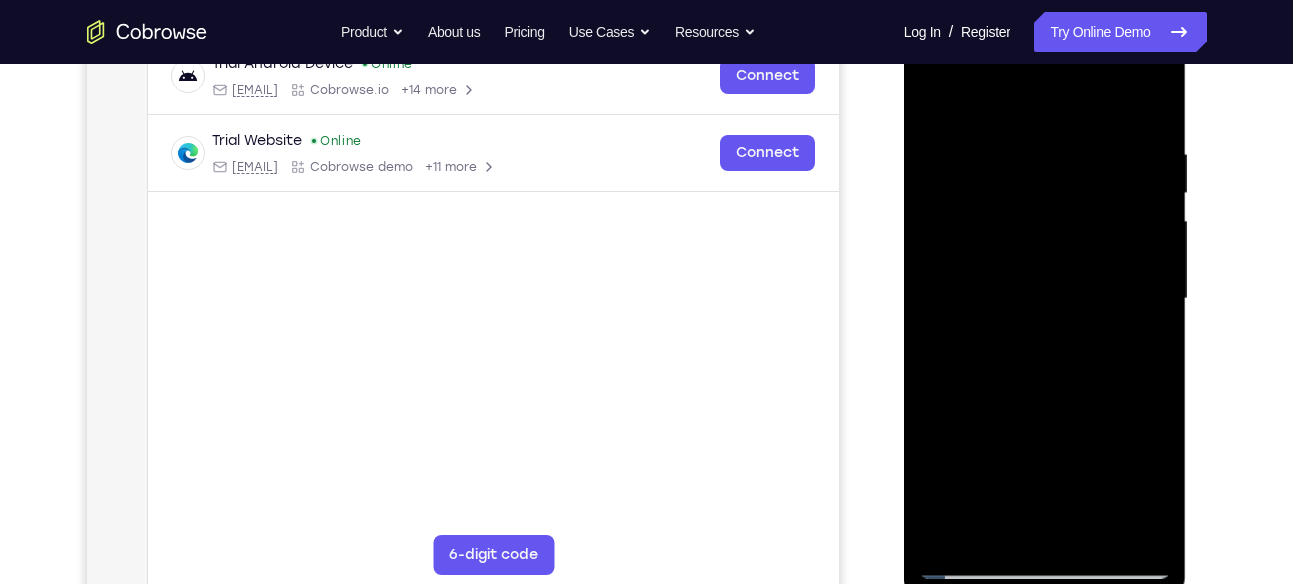 scroll, scrollTop: 328, scrollLeft: 0, axis: vertical 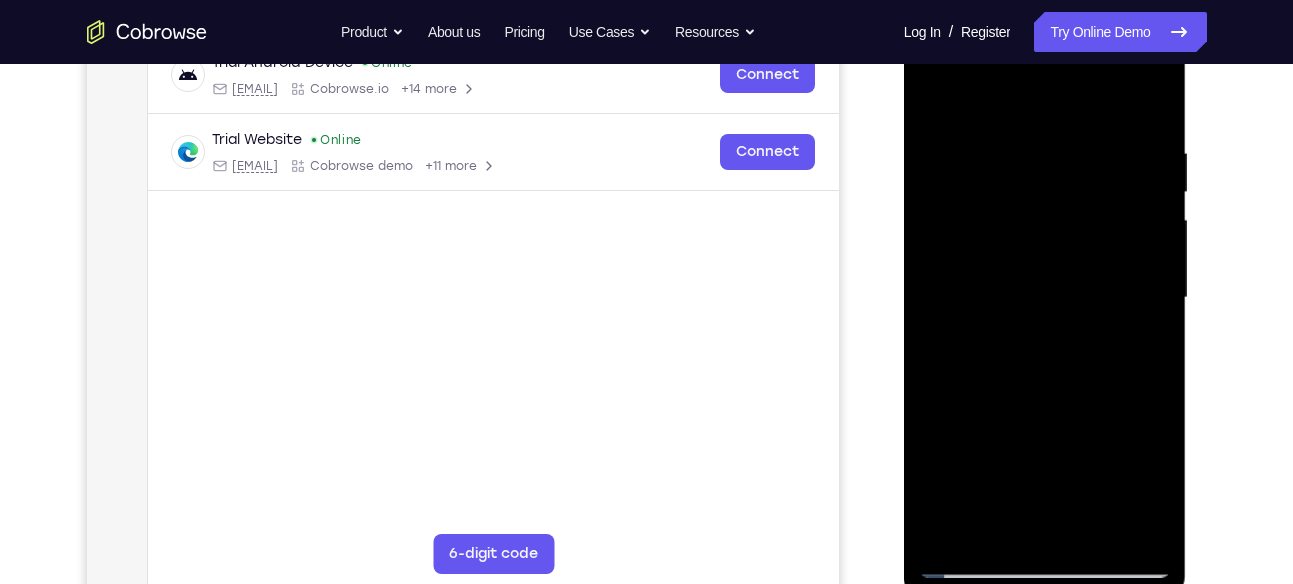 click at bounding box center (1045, 298) 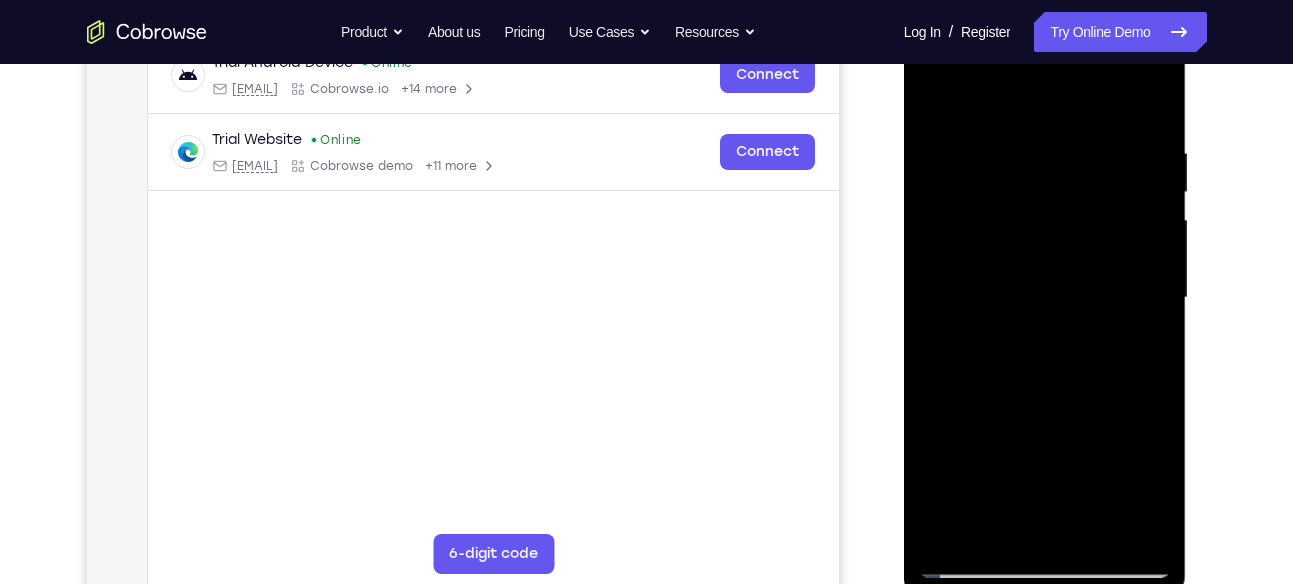 drag, startPoint x: 985, startPoint y: 422, endPoint x: 1012, endPoint y: 270, distance: 154.37941 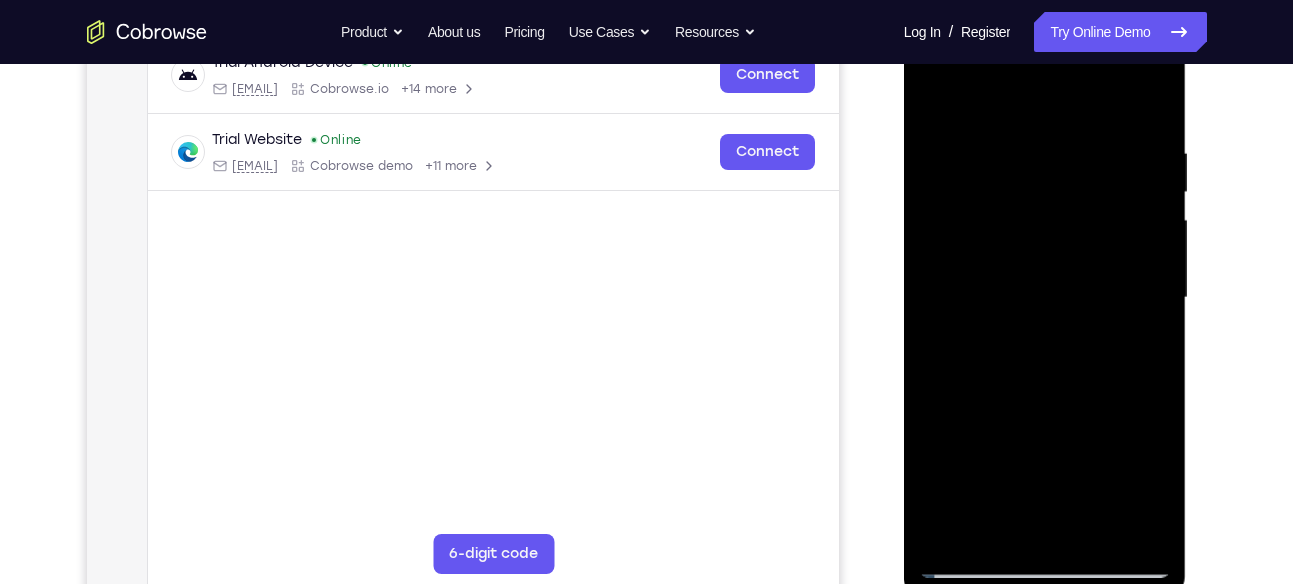 drag, startPoint x: 1112, startPoint y: 413, endPoint x: 1124, endPoint y: 237, distance: 176.40862 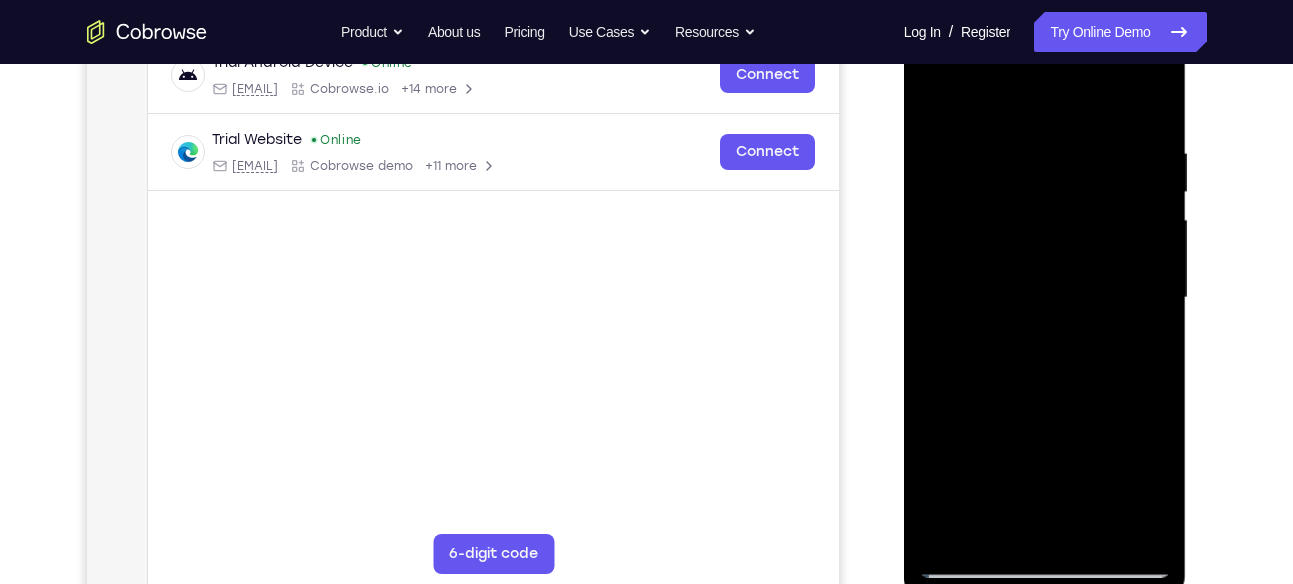 drag, startPoint x: 1098, startPoint y: 435, endPoint x: 1123, endPoint y: 206, distance: 230.36058 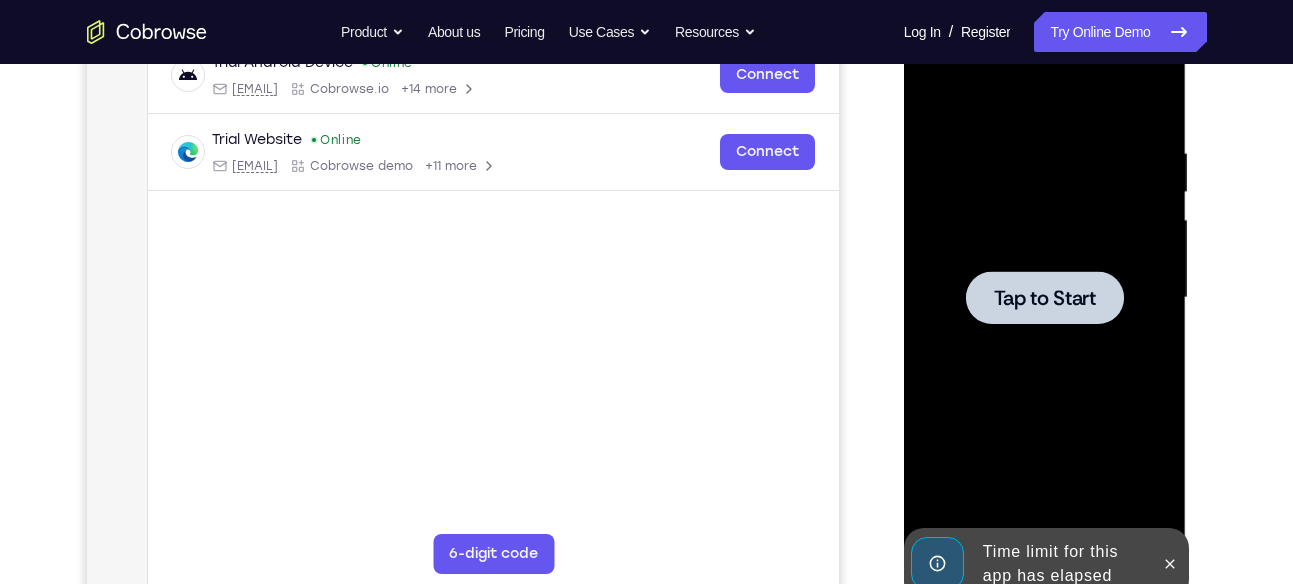 drag, startPoint x: 1099, startPoint y: 399, endPoint x: 1119, endPoint y: 221, distance: 179.12007 